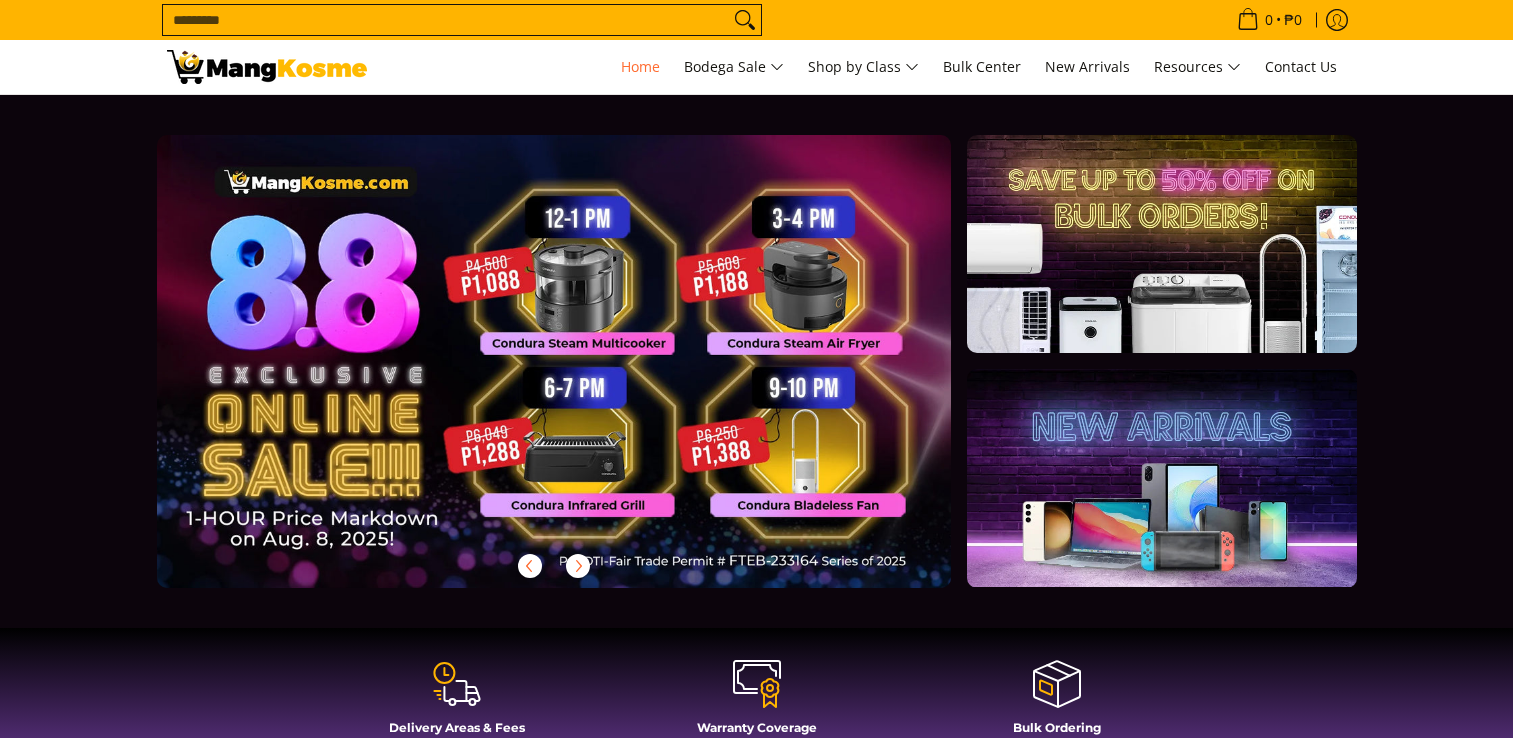 scroll, scrollTop: 0, scrollLeft: 0, axis: both 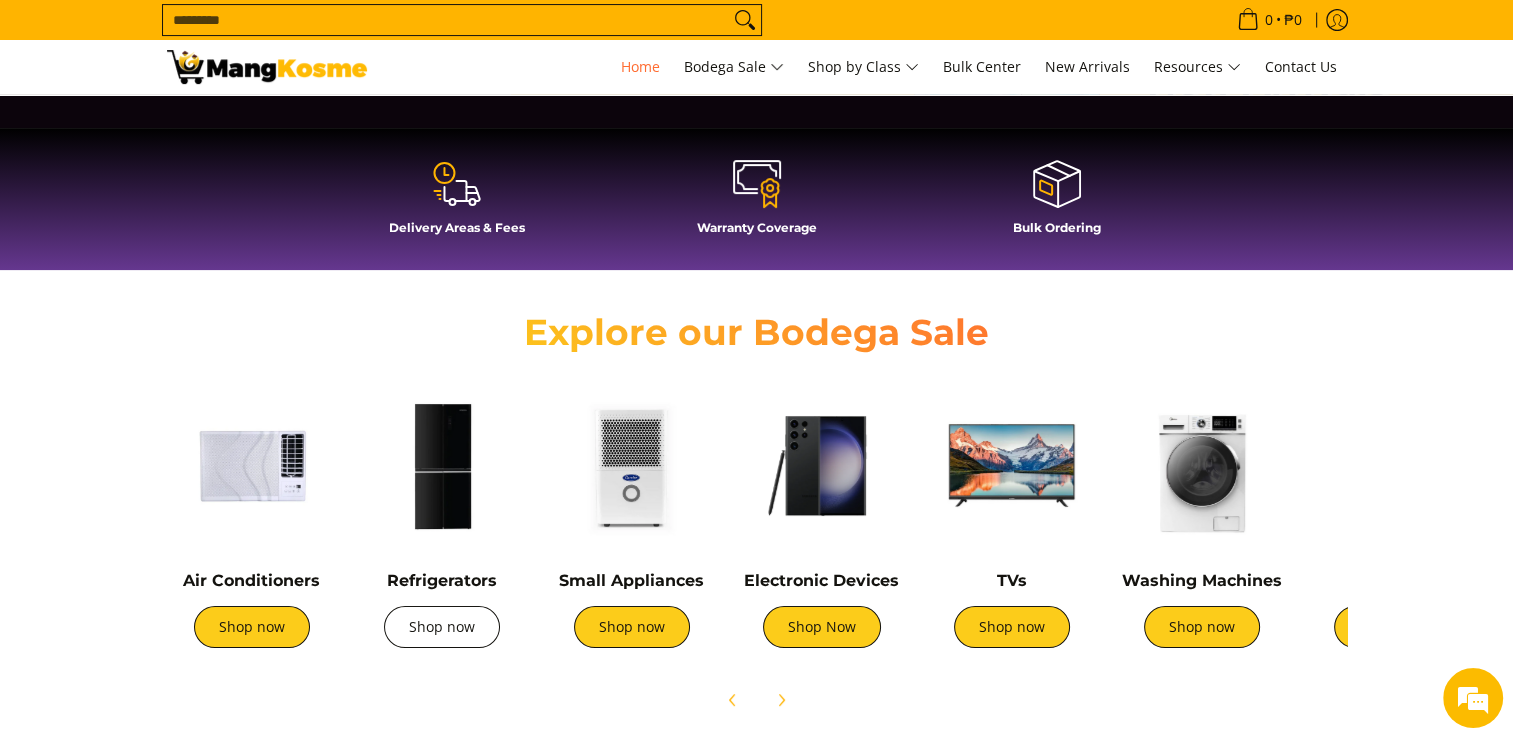 click on "Shop now" at bounding box center (442, 627) 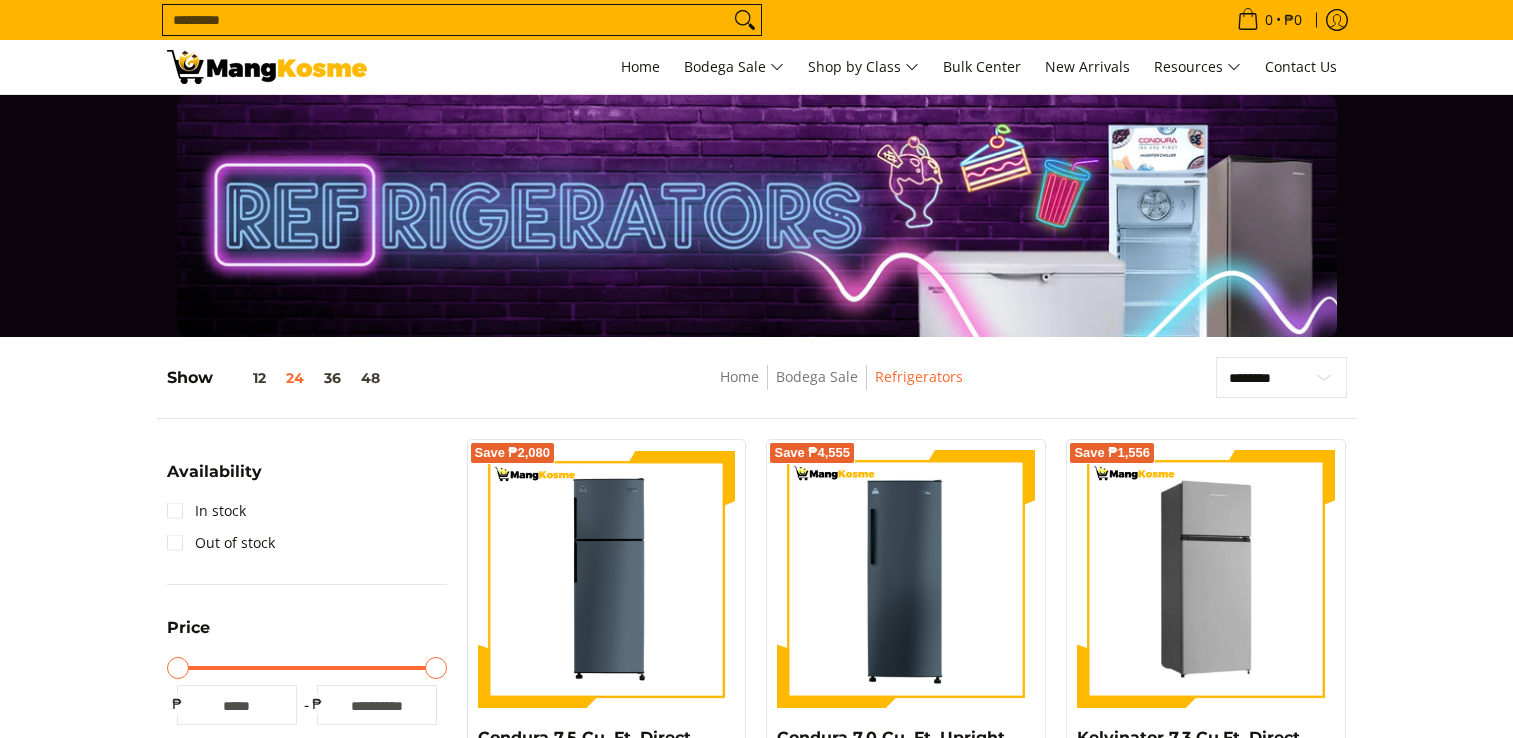 scroll, scrollTop: 200, scrollLeft: 0, axis: vertical 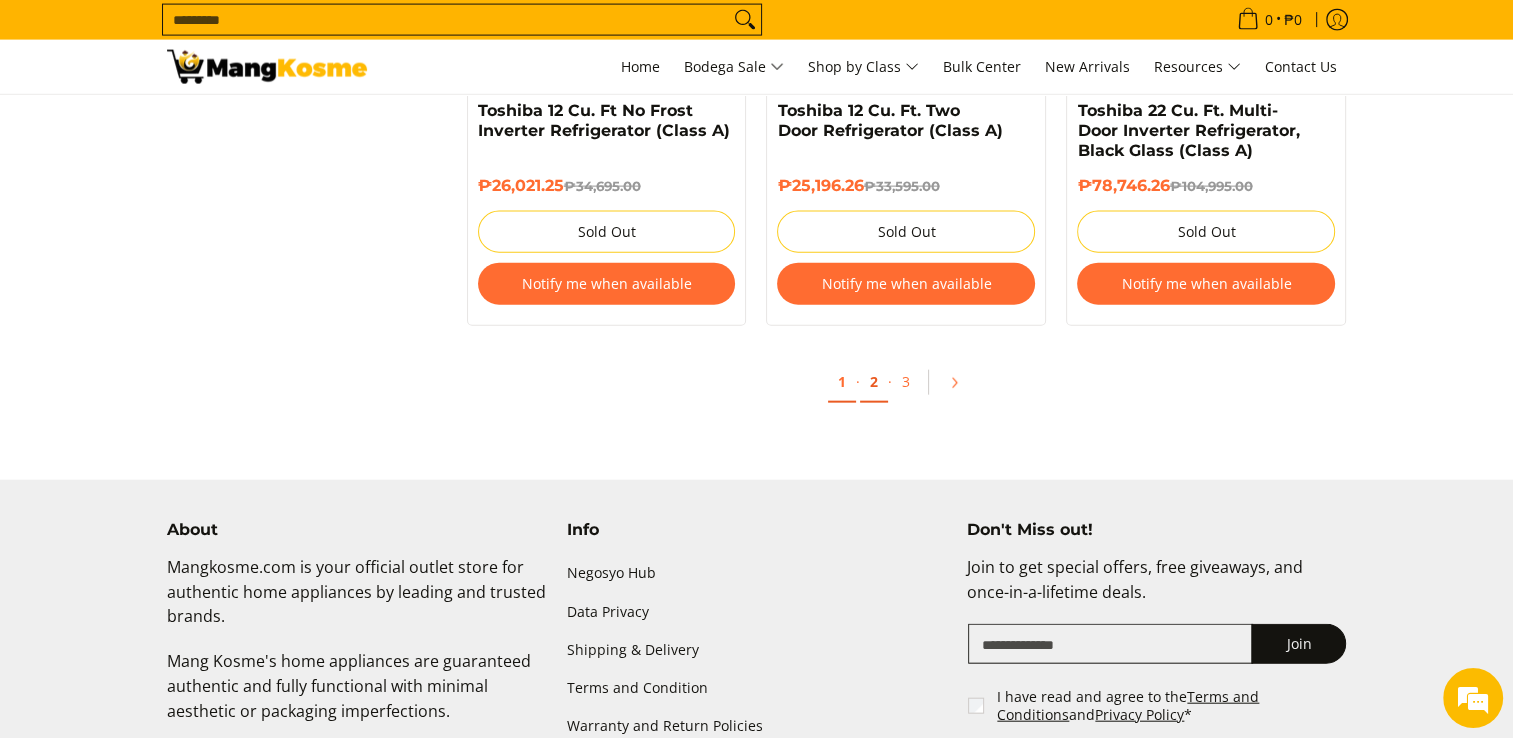 click on "2" at bounding box center (874, 382) 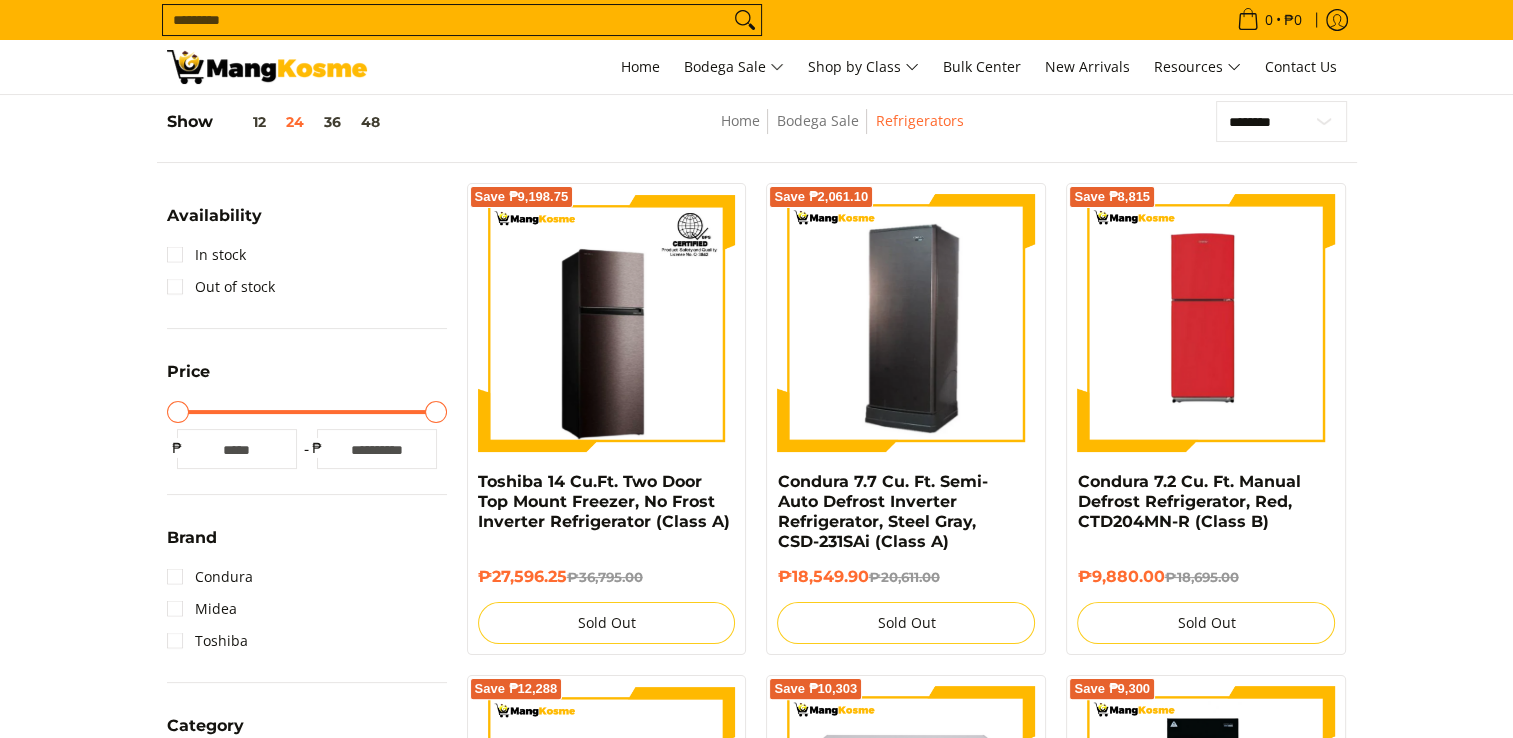 scroll, scrollTop: 0, scrollLeft: 0, axis: both 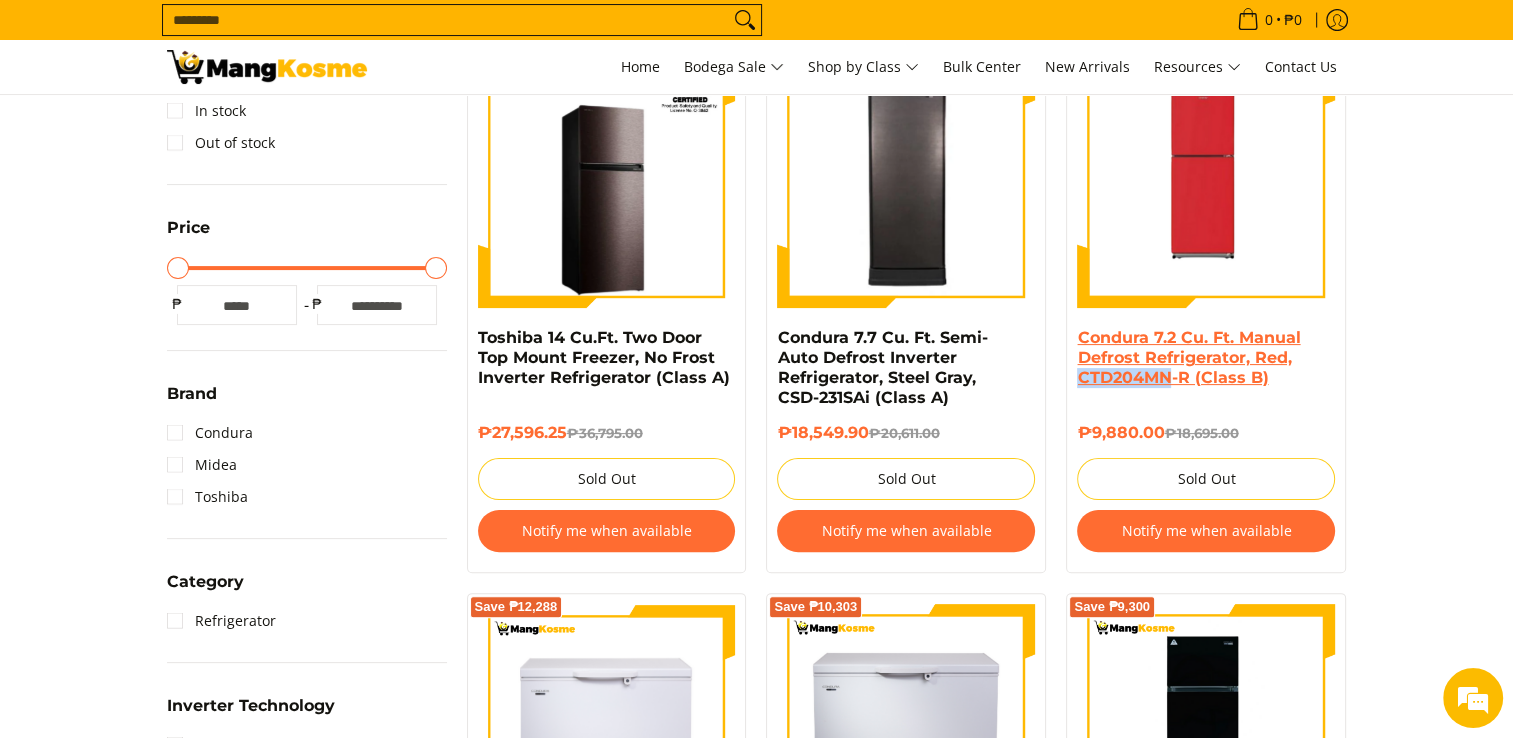 drag, startPoint x: 1070, startPoint y: 378, endPoint x: 1168, endPoint y: 384, distance: 98.1835 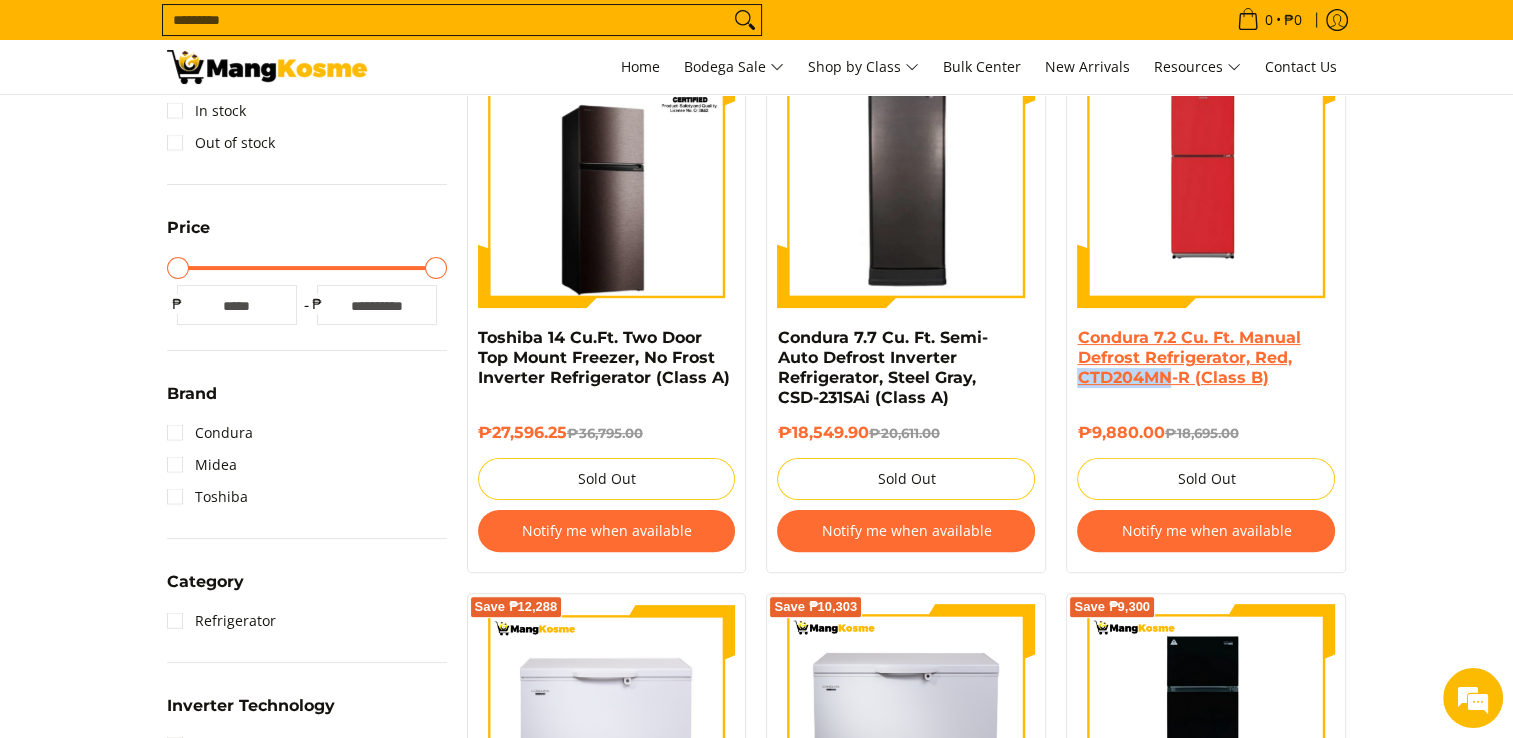 click on "Save
₱8,815
Condura 7.2 Cu. Ft. Manual Defrost Refrigerator, Red, CTD204MN-R (Class B)
₱9,880.00  ₱18,695.00
Sold Out
Notify me when available" at bounding box center (1206, 306) 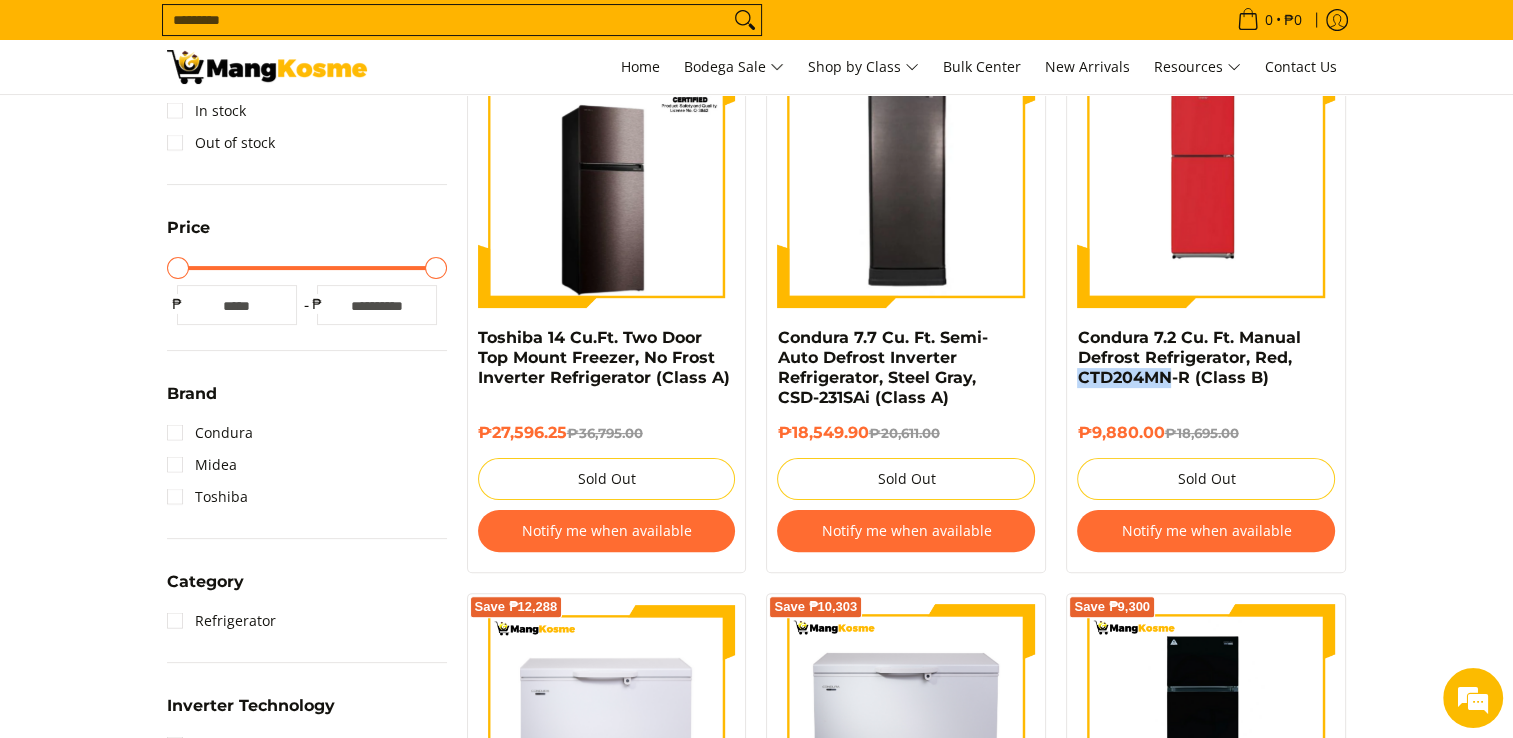 copy on "CTD204MN" 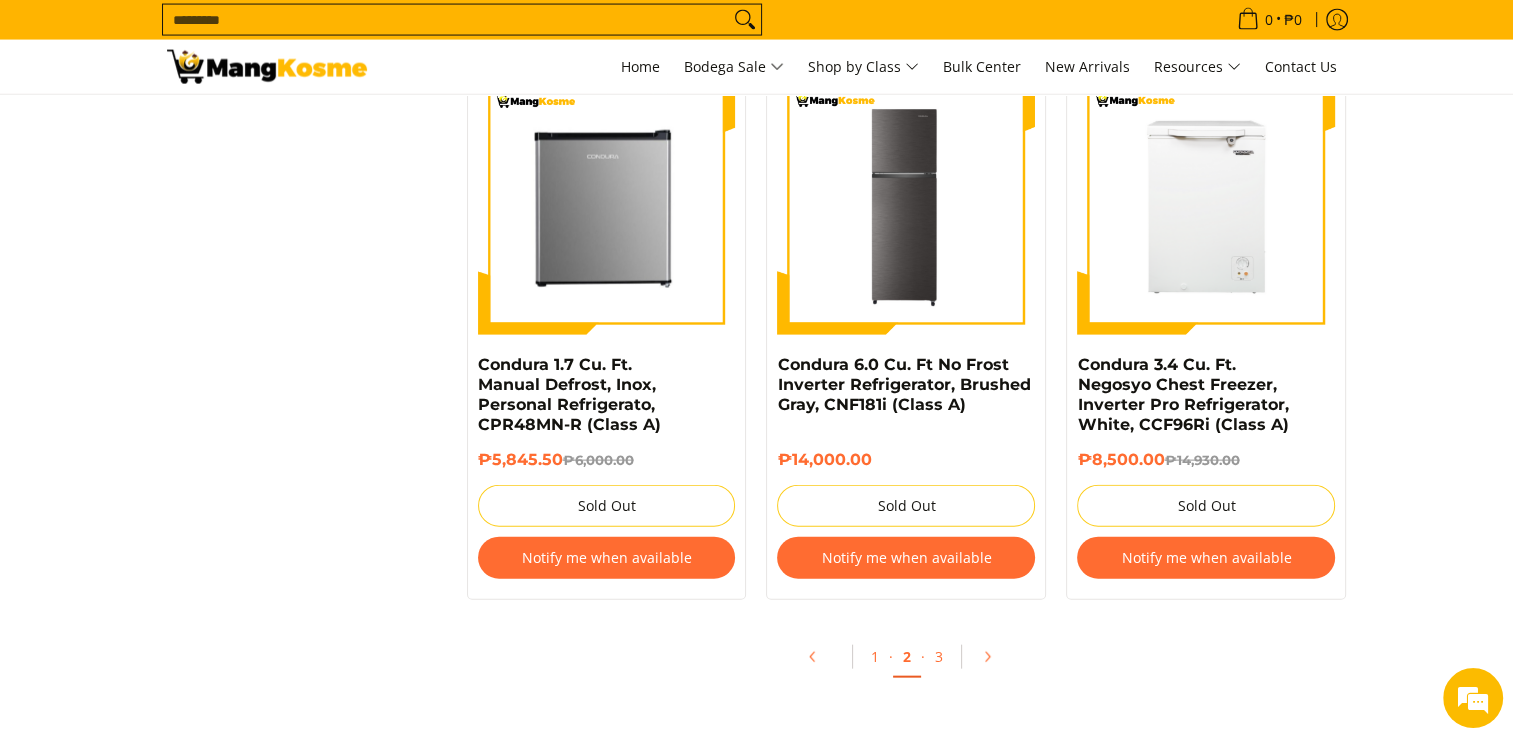 scroll, scrollTop: 4300, scrollLeft: 0, axis: vertical 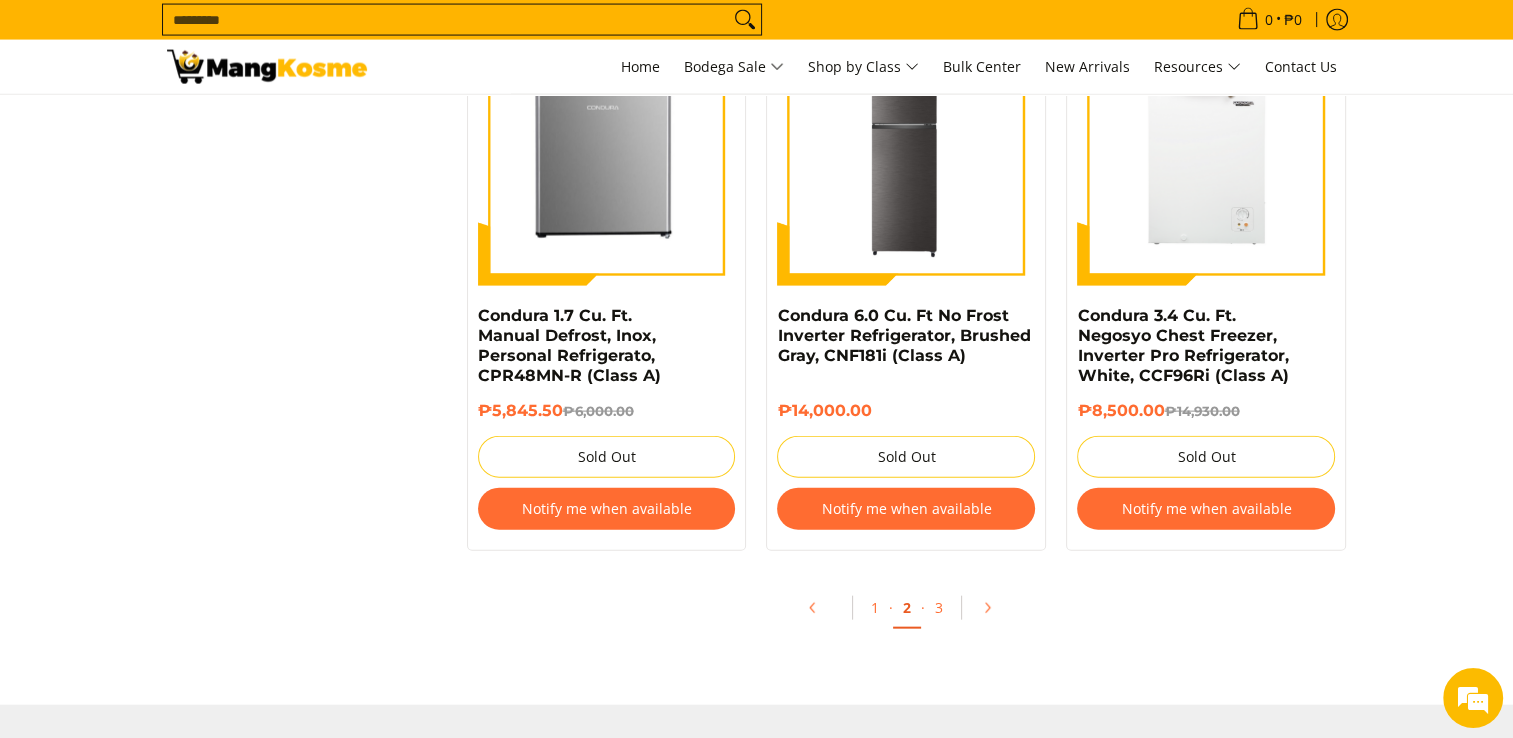 click on "2" at bounding box center (907, 608) 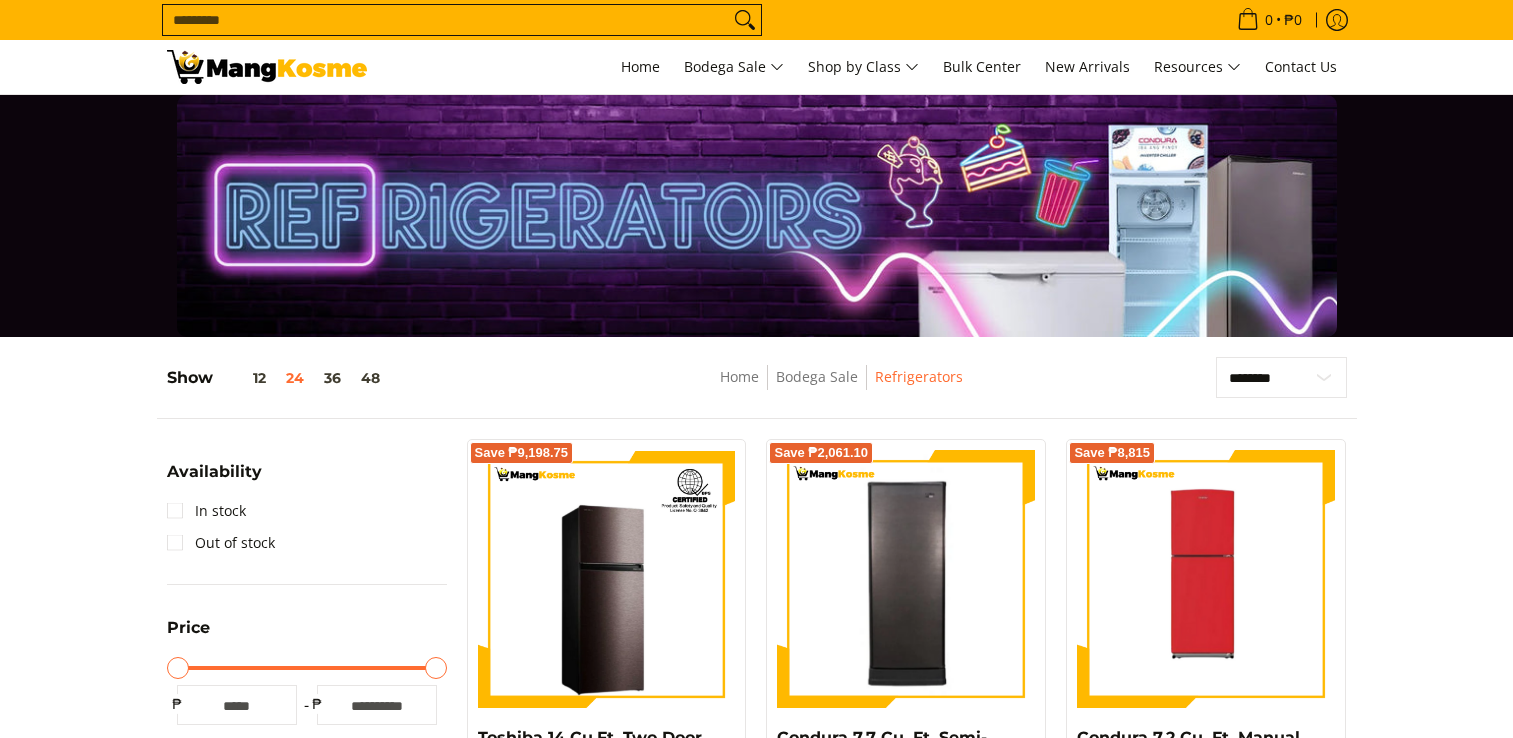 scroll, scrollTop: 500, scrollLeft: 0, axis: vertical 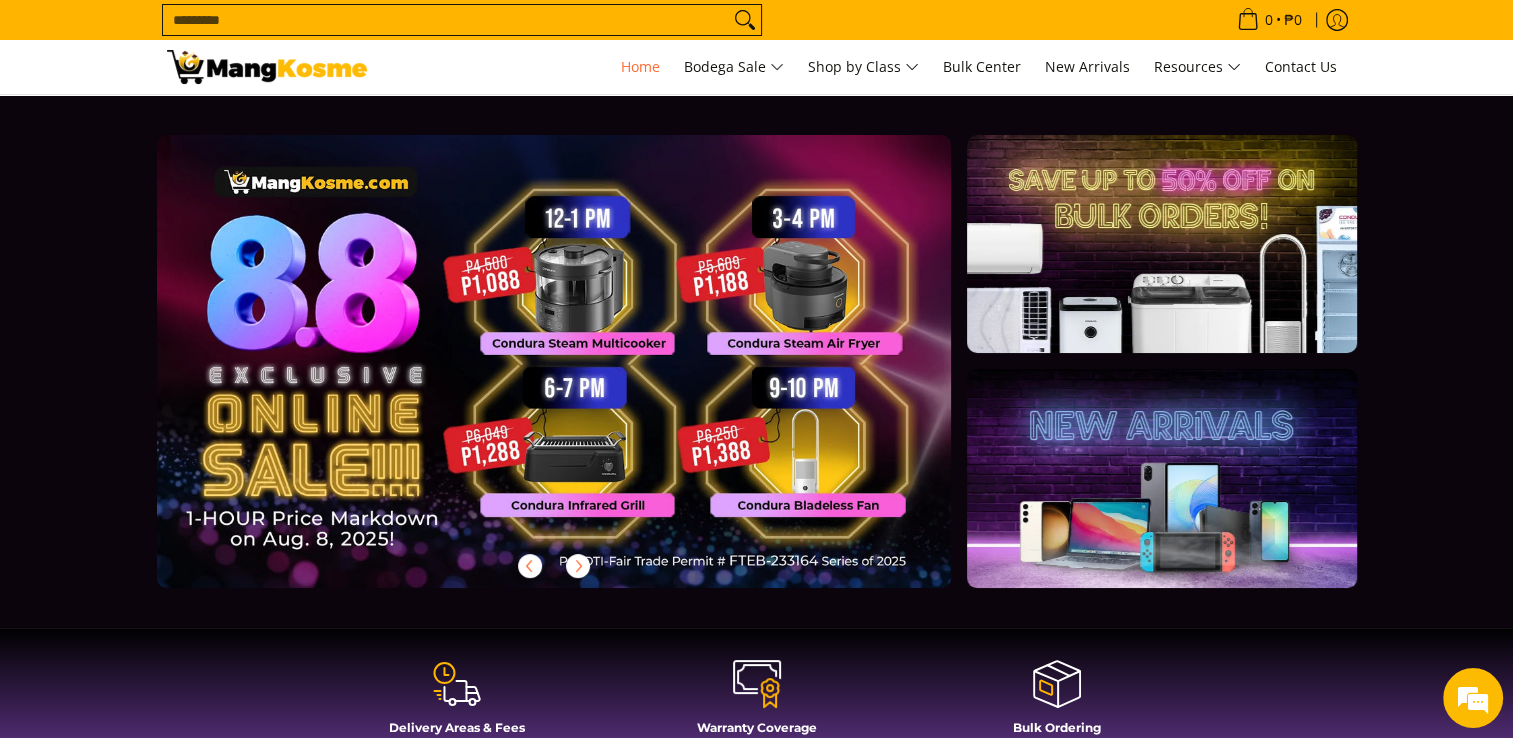 click at bounding box center (1161, 478) 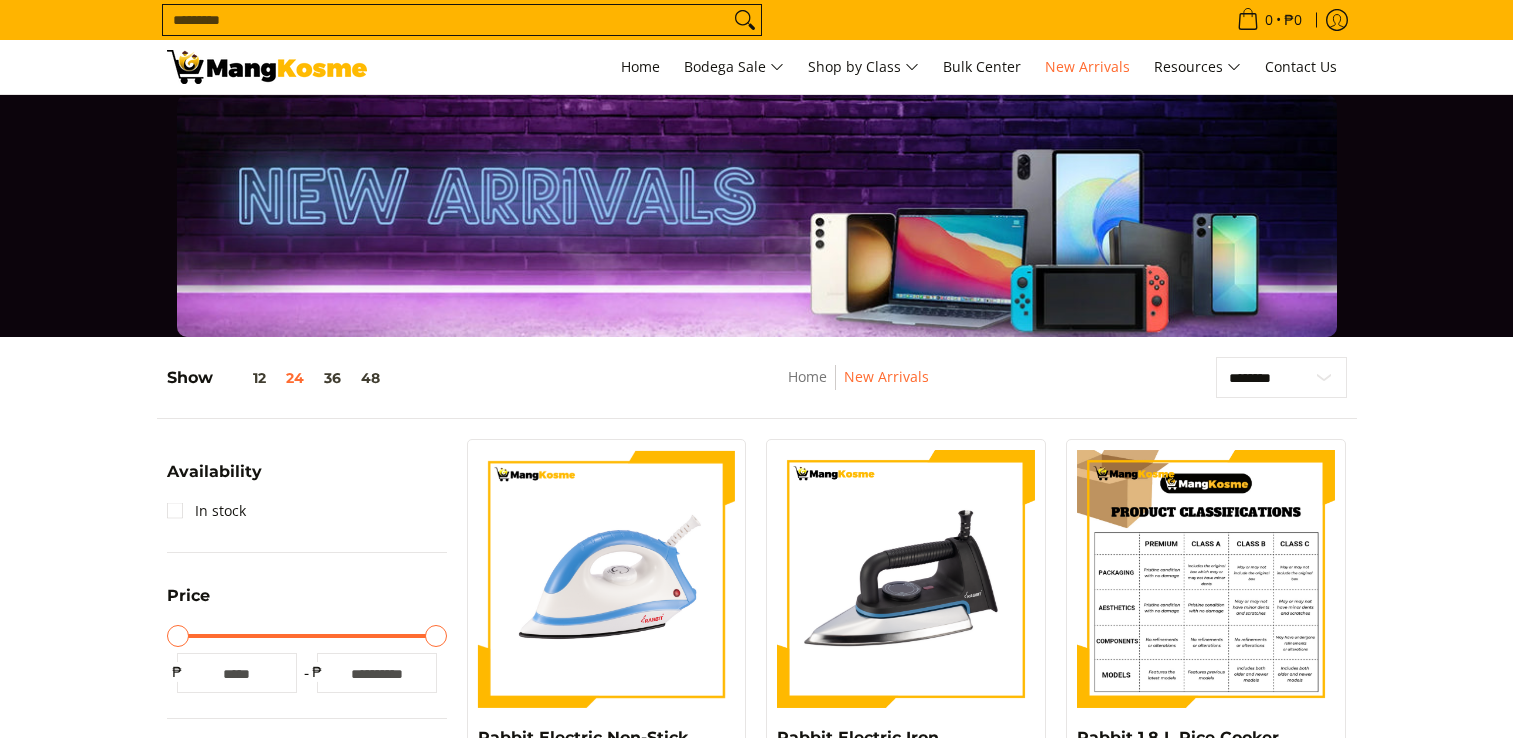 scroll, scrollTop: 0, scrollLeft: 0, axis: both 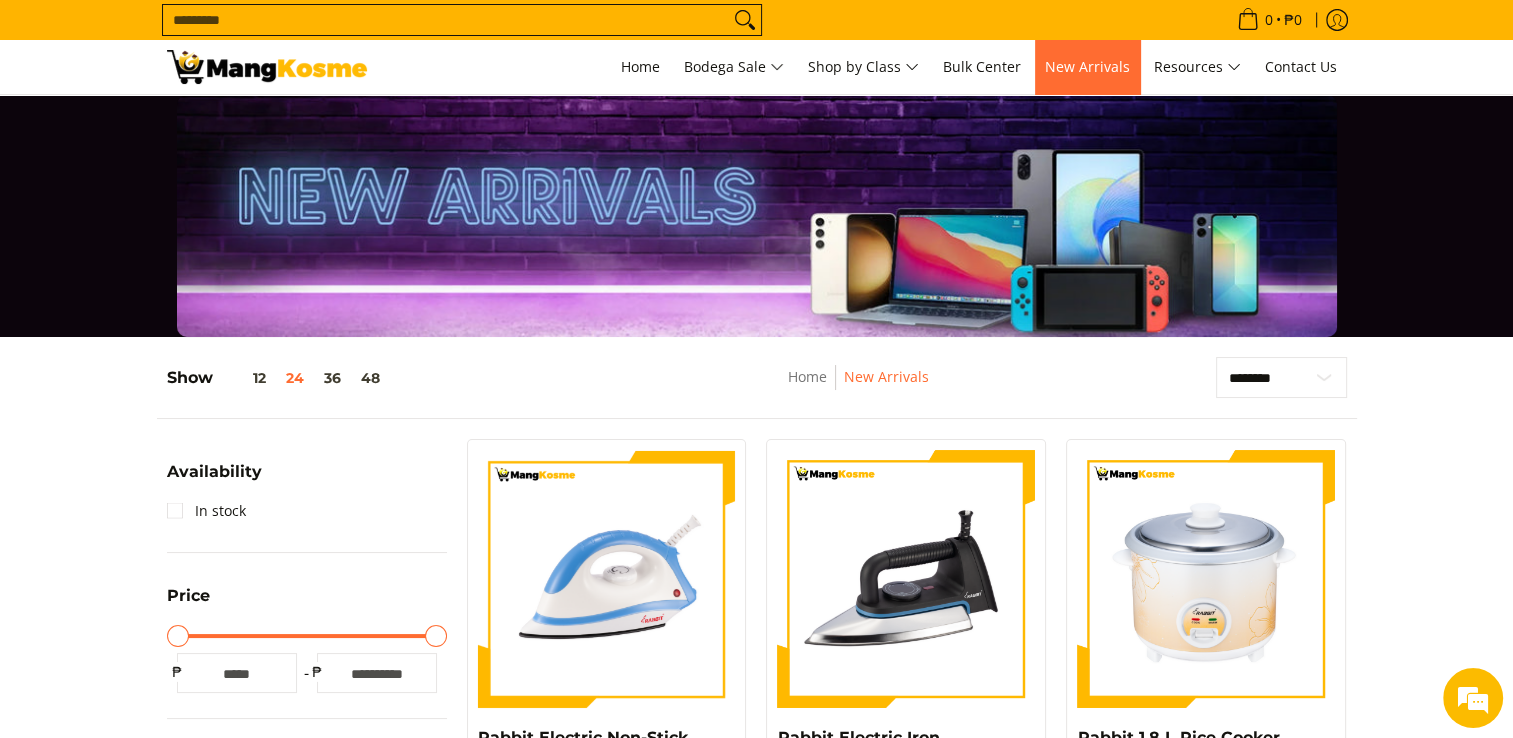 click on "New Arrivals" at bounding box center [1087, 67] 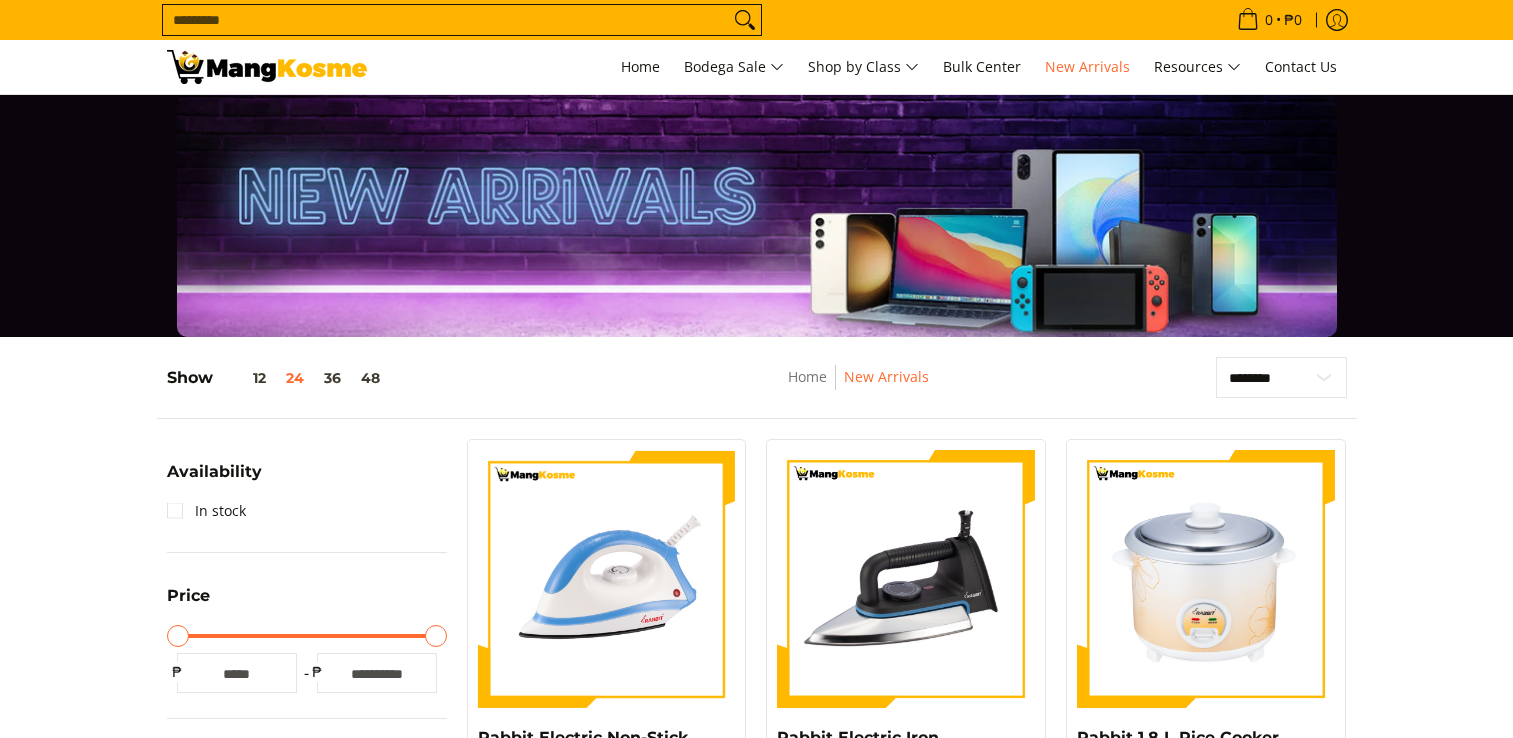 scroll, scrollTop: 0, scrollLeft: 0, axis: both 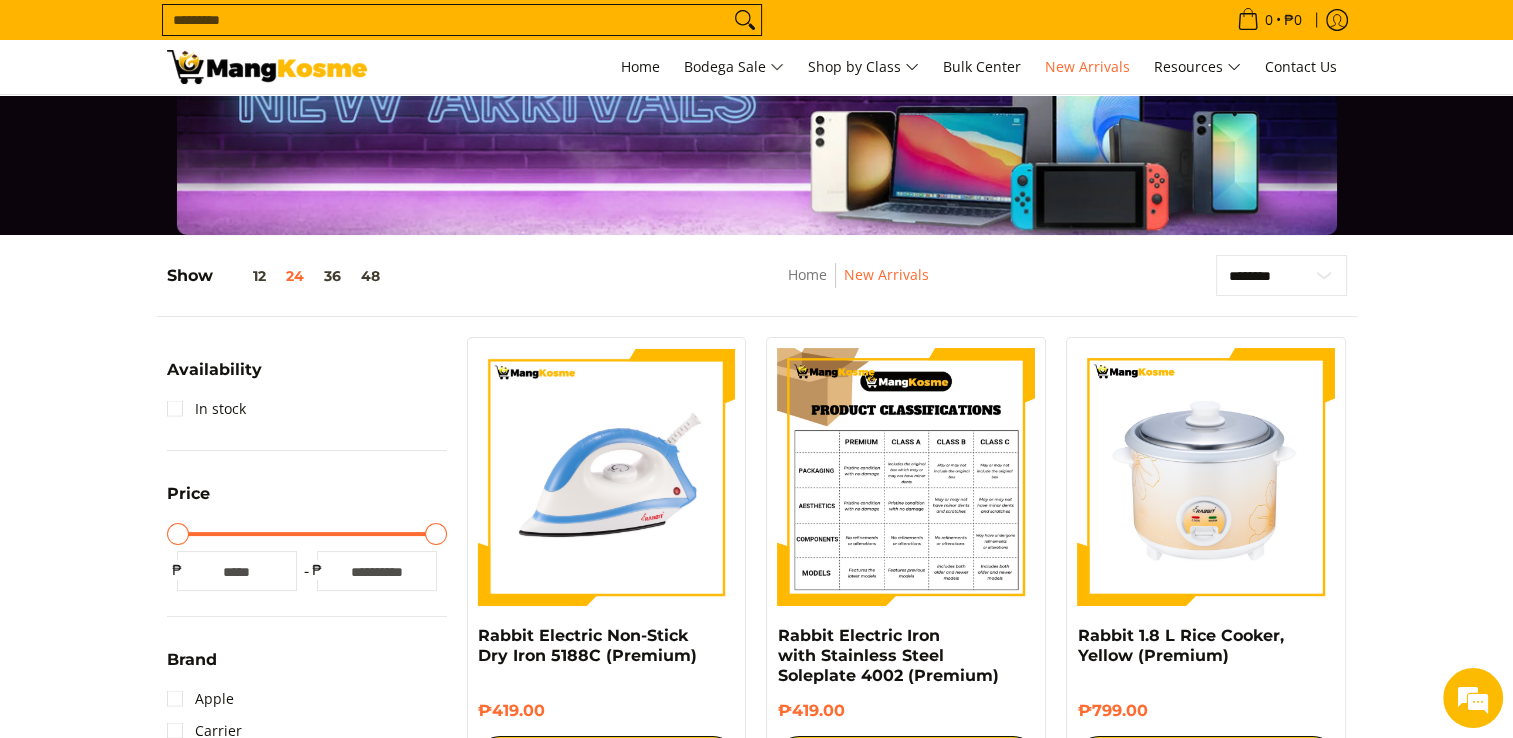 click at bounding box center (906, 477) 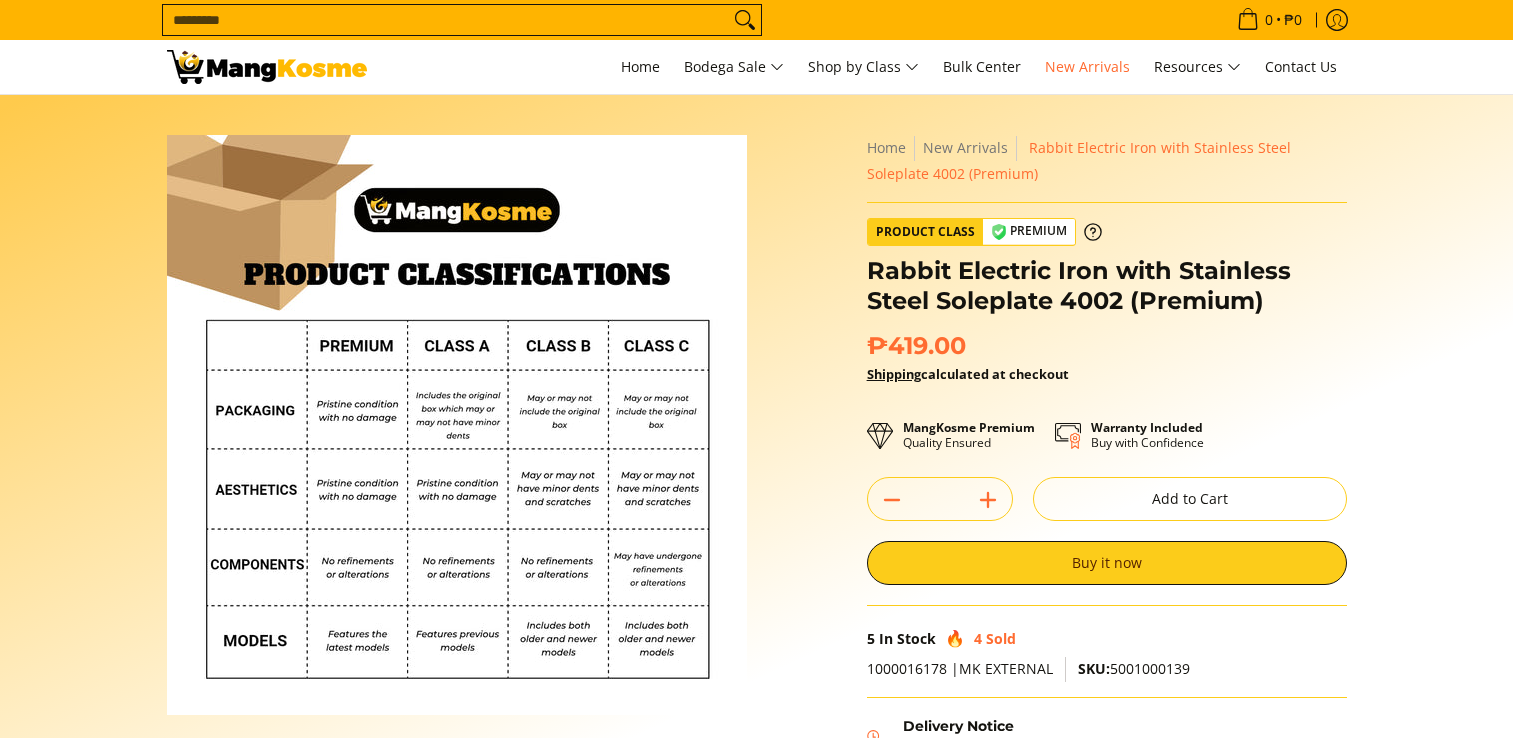scroll, scrollTop: 246, scrollLeft: 0, axis: vertical 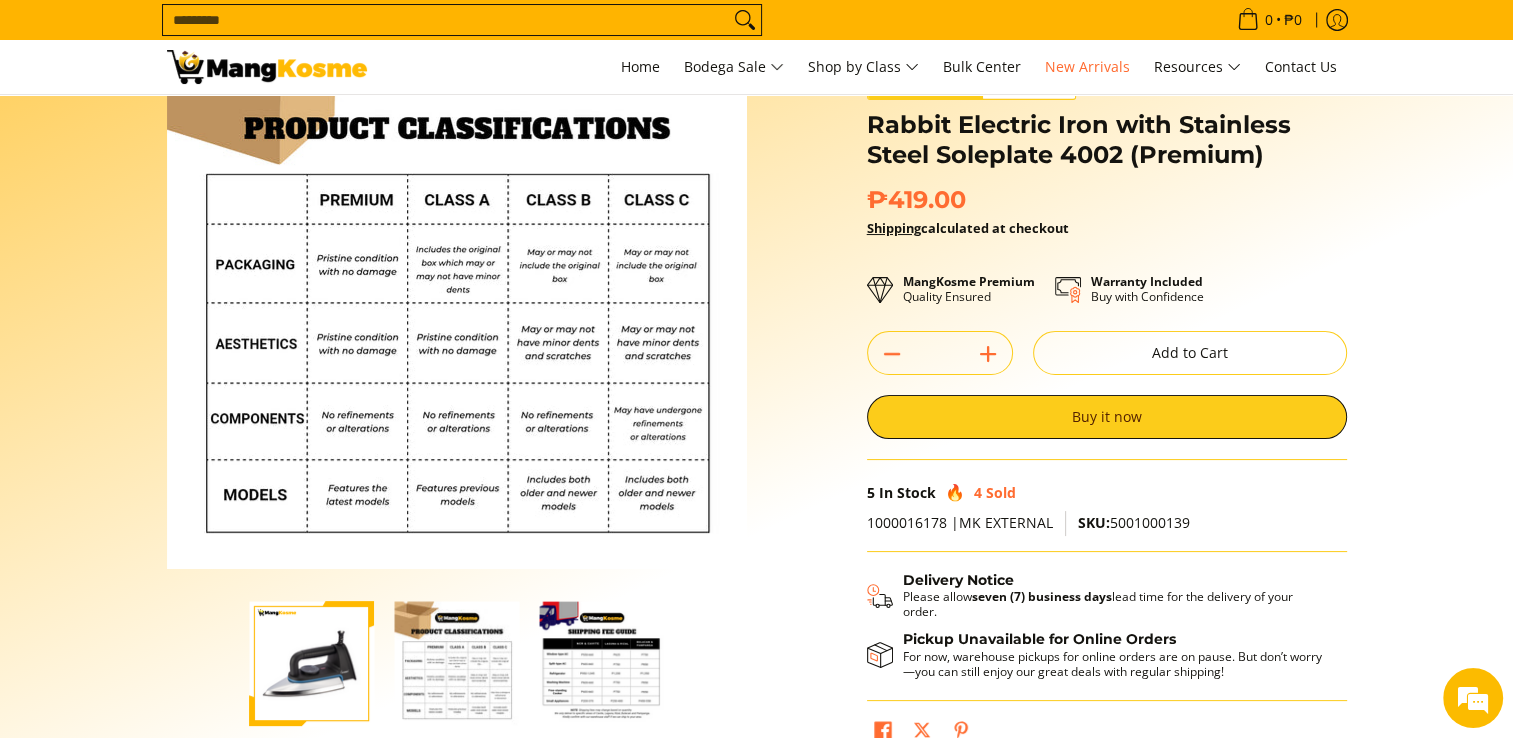 click at bounding box center [601, 663] 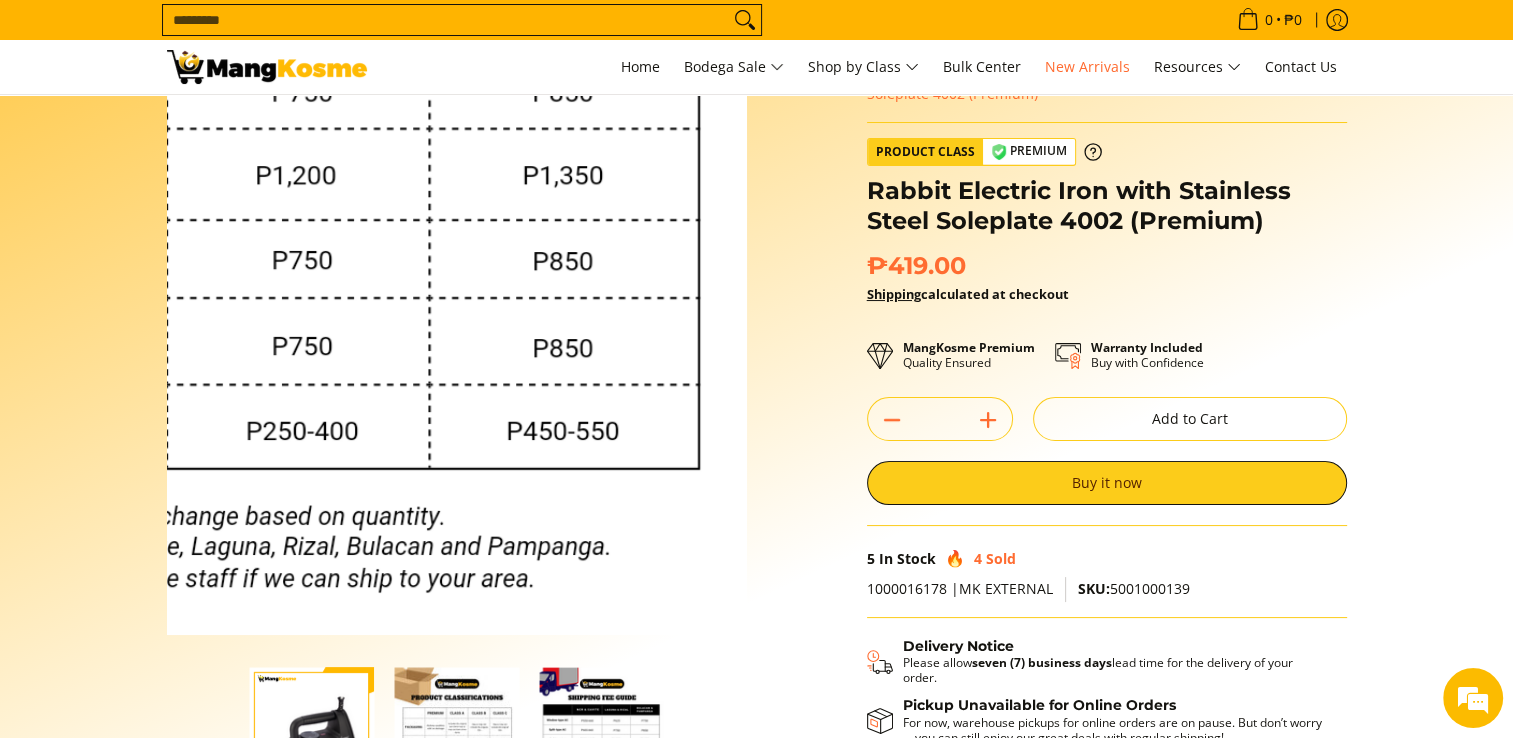 scroll, scrollTop: 46, scrollLeft: 0, axis: vertical 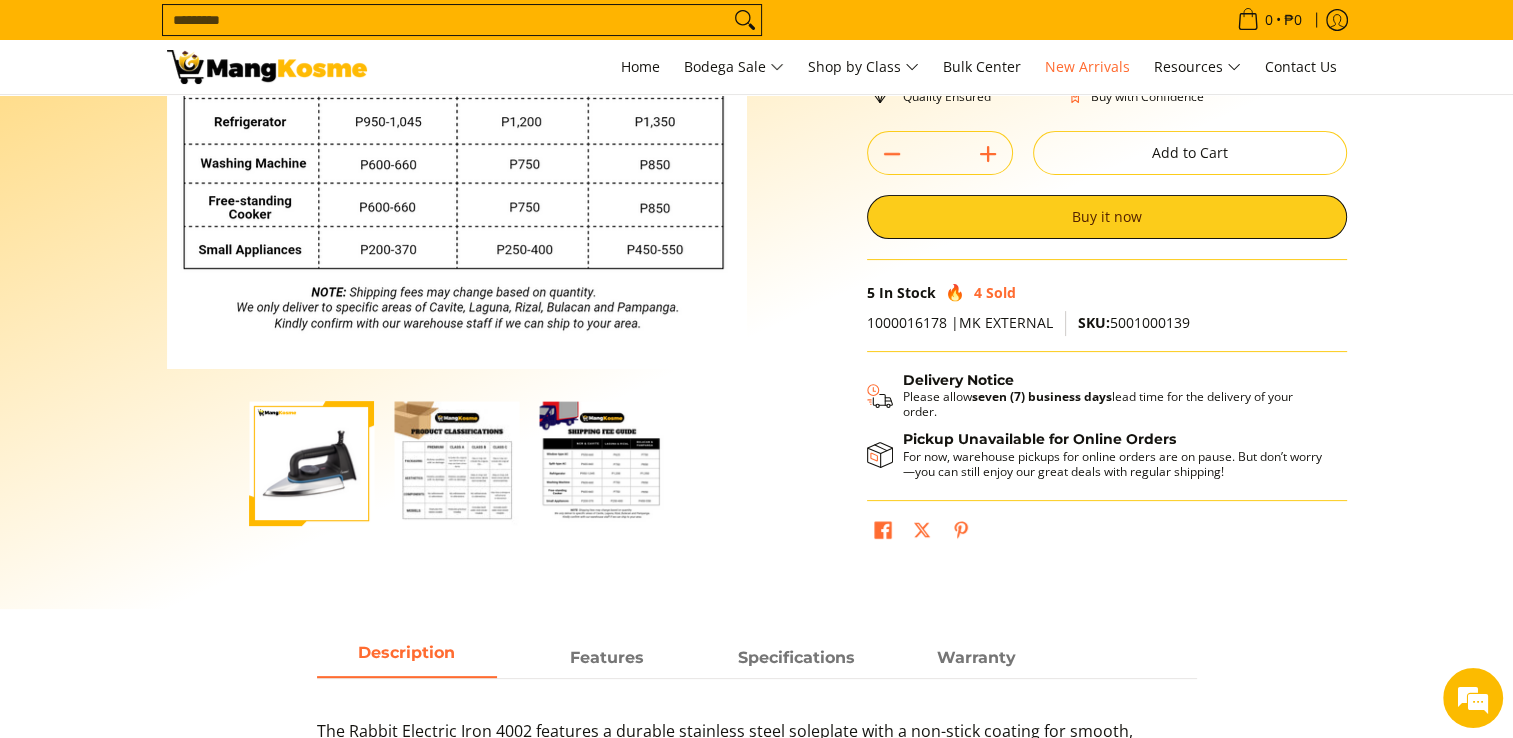 click at bounding box center [456, 463] 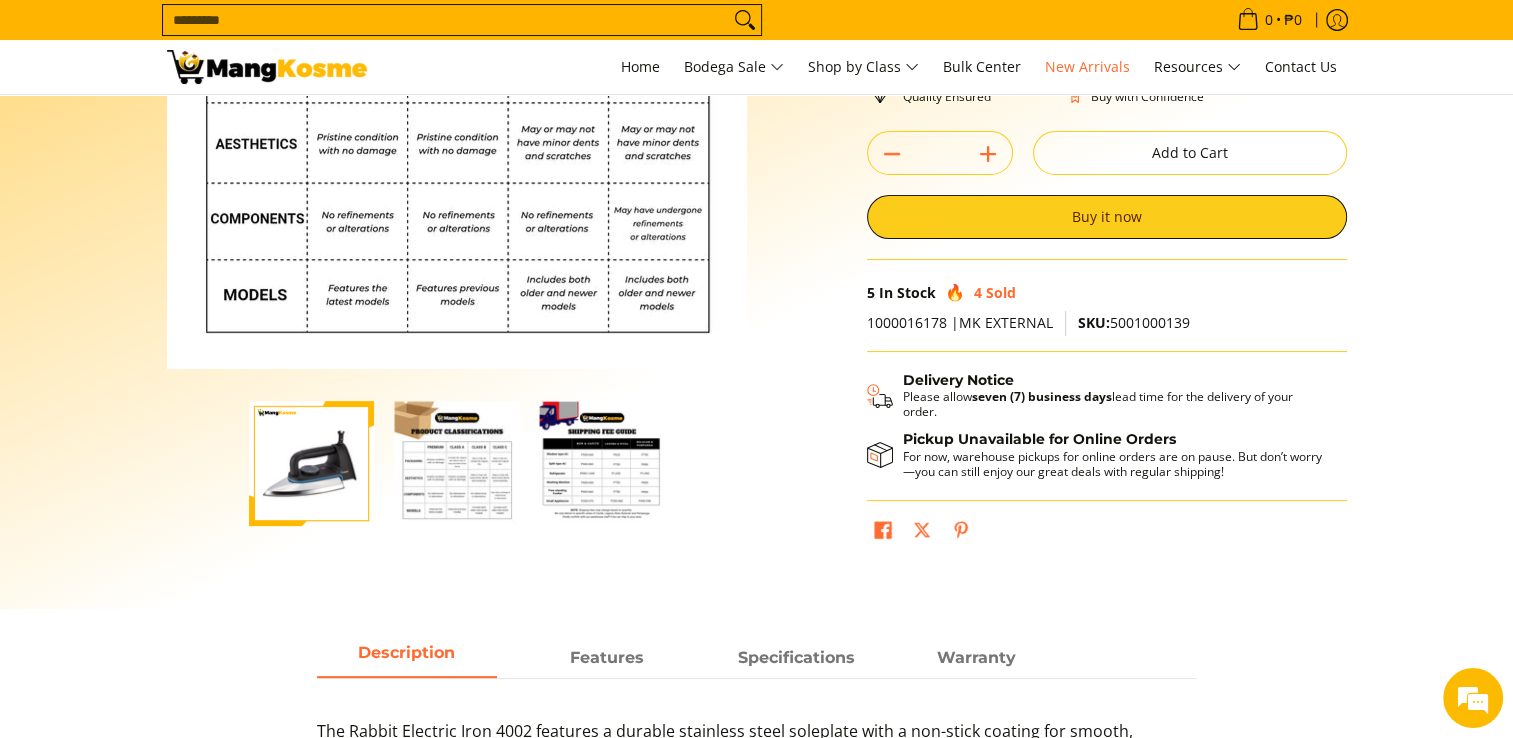 click at bounding box center [456, 463] 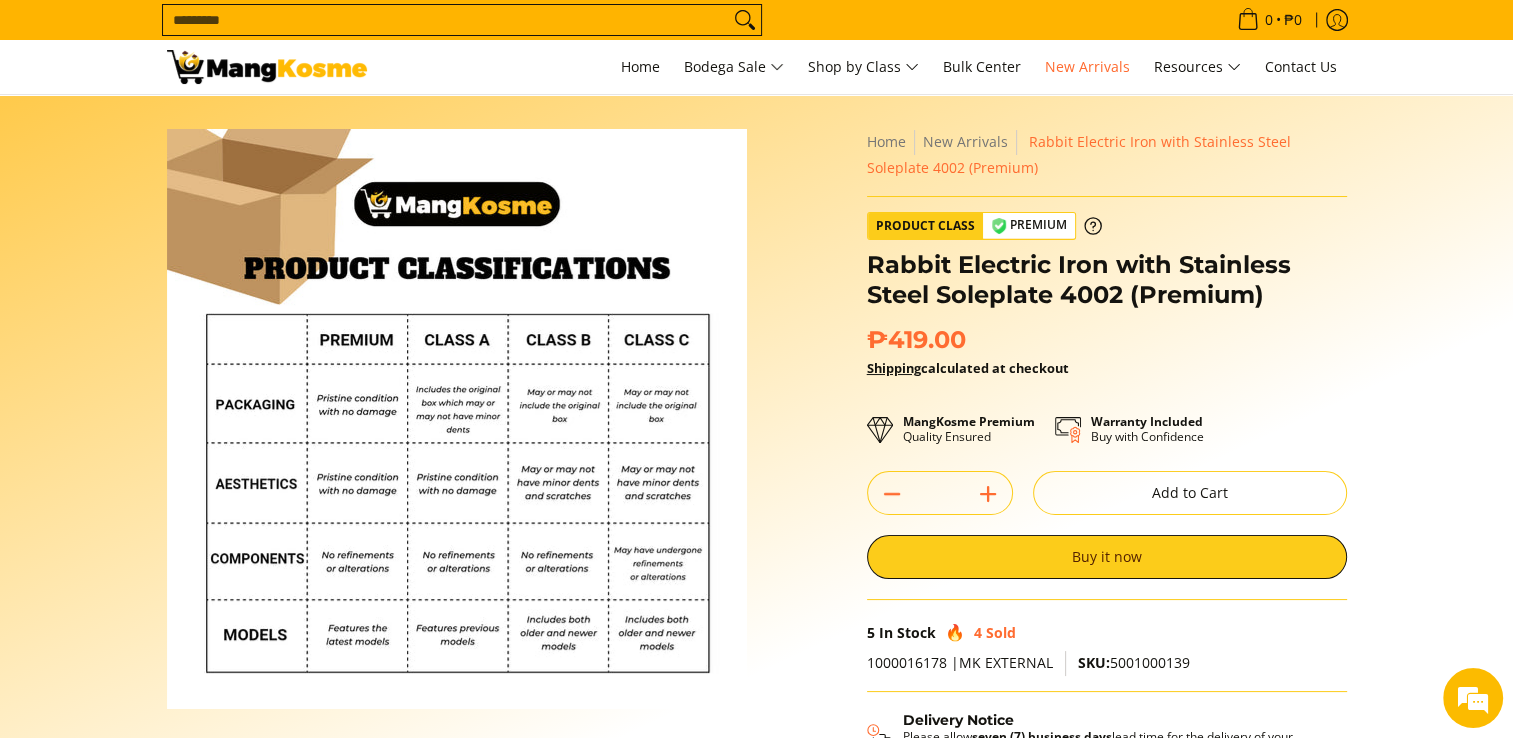 scroll, scrollTop: 0, scrollLeft: 0, axis: both 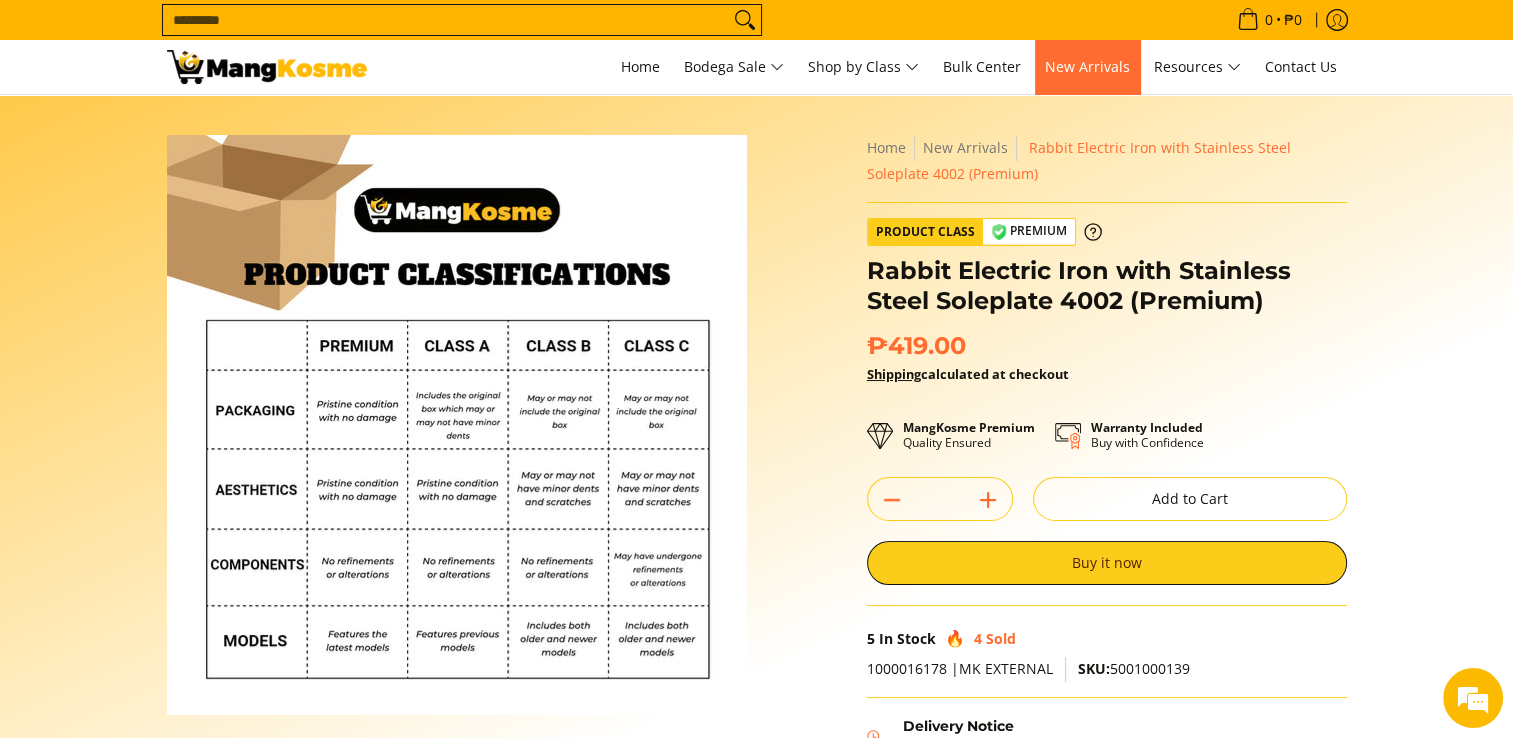 click on "New Arrivals" at bounding box center (1087, 66) 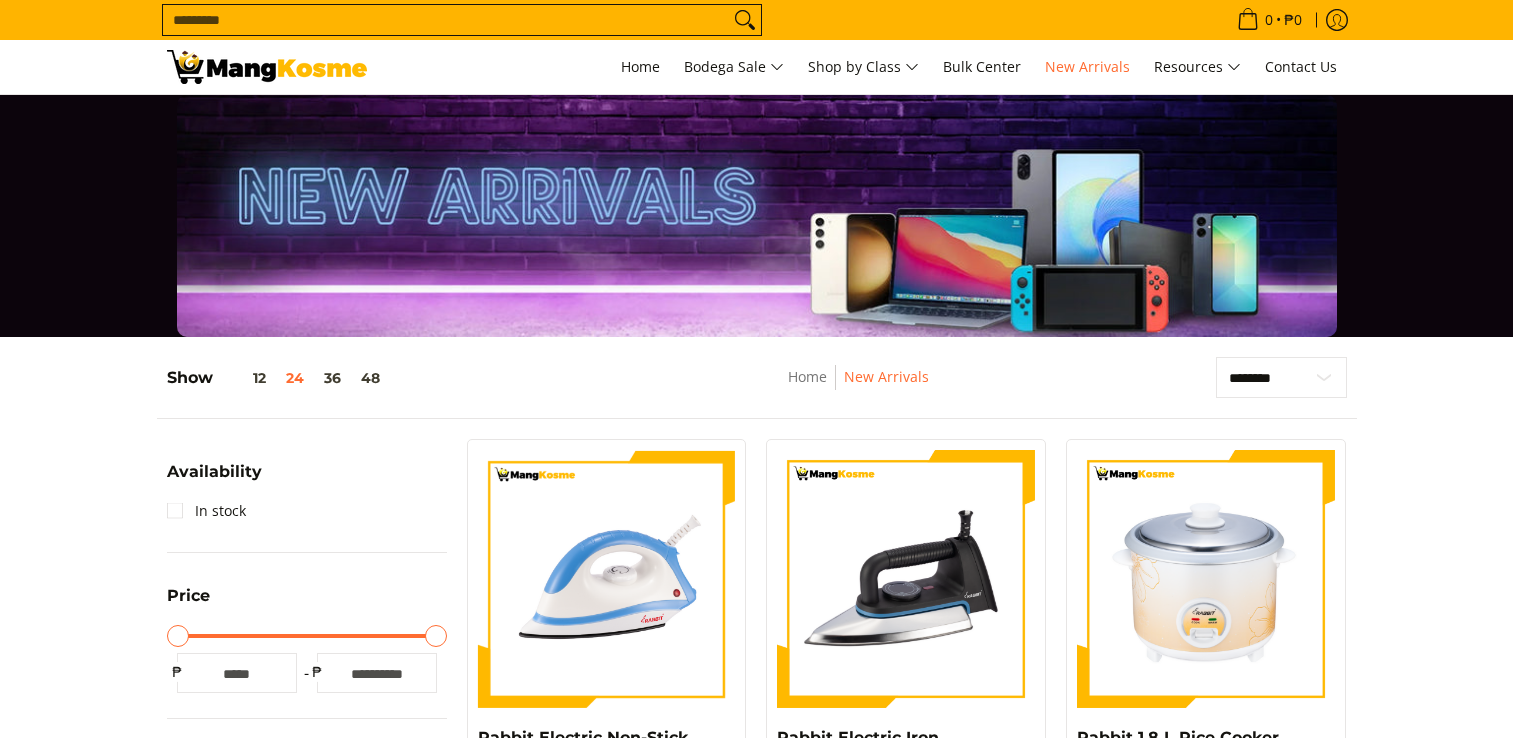 scroll, scrollTop: 447, scrollLeft: 0, axis: vertical 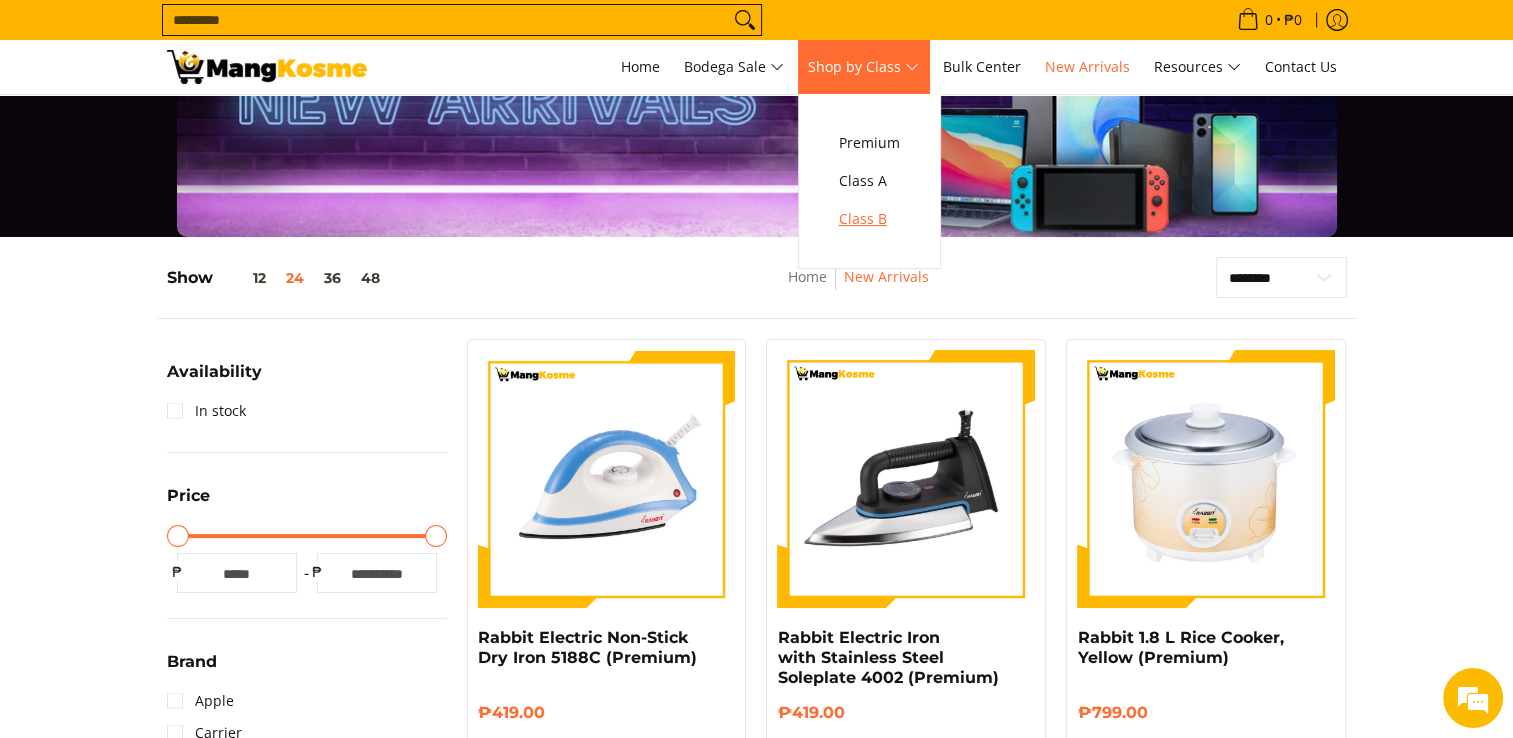click on "Class B" at bounding box center (869, 219) 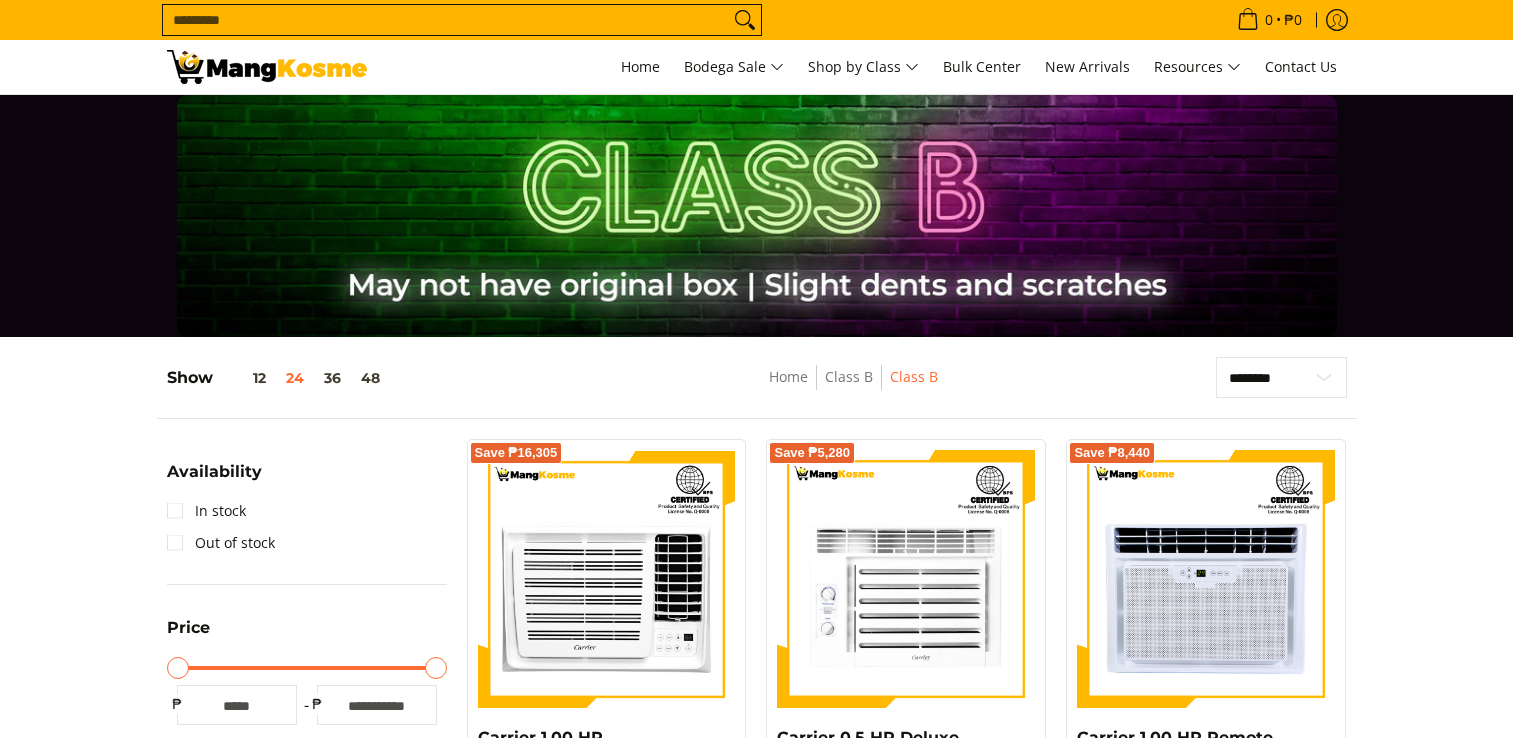 scroll, scrollTop: 0, scrollLeft: 0, axis: both 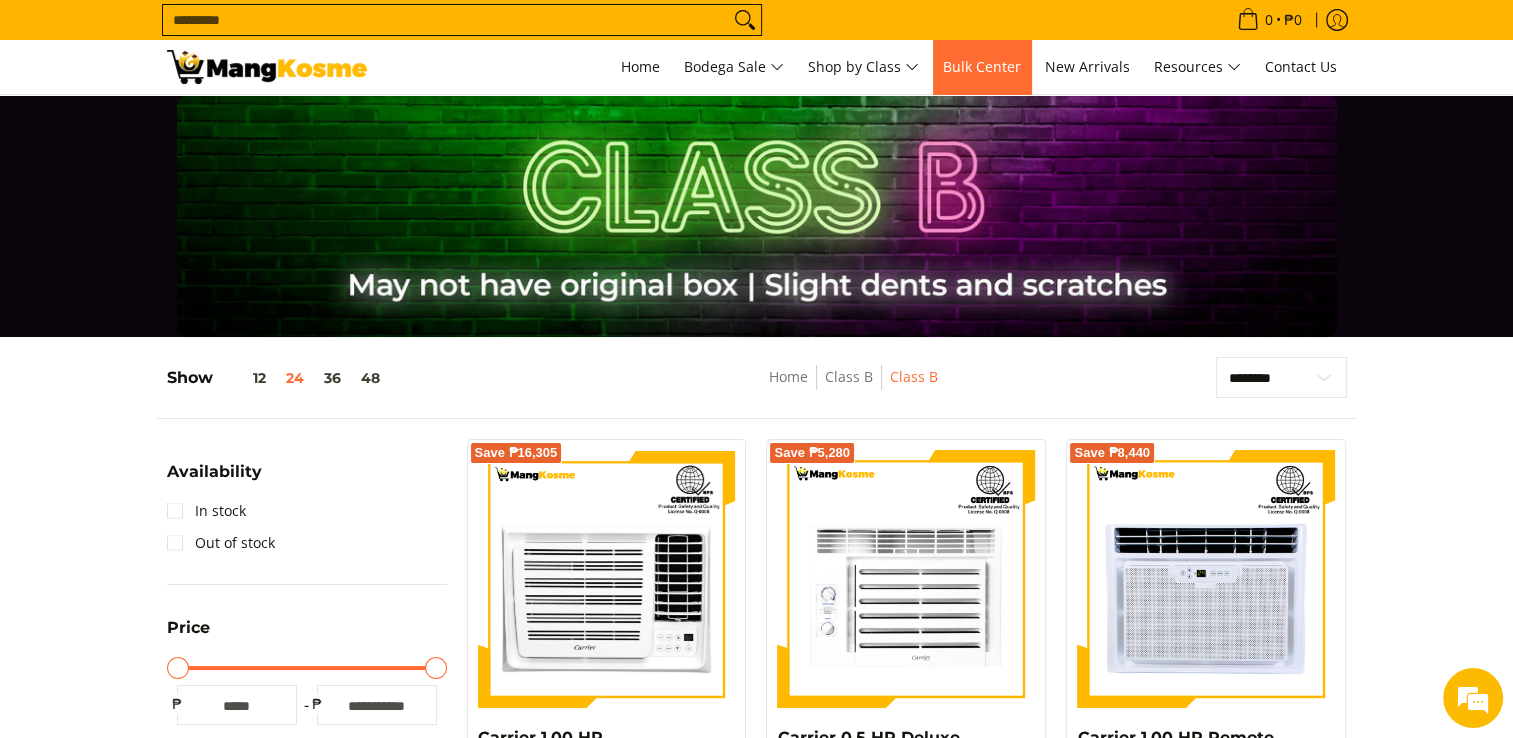 click on "Bulk Center" at bounding box center [982, 66] 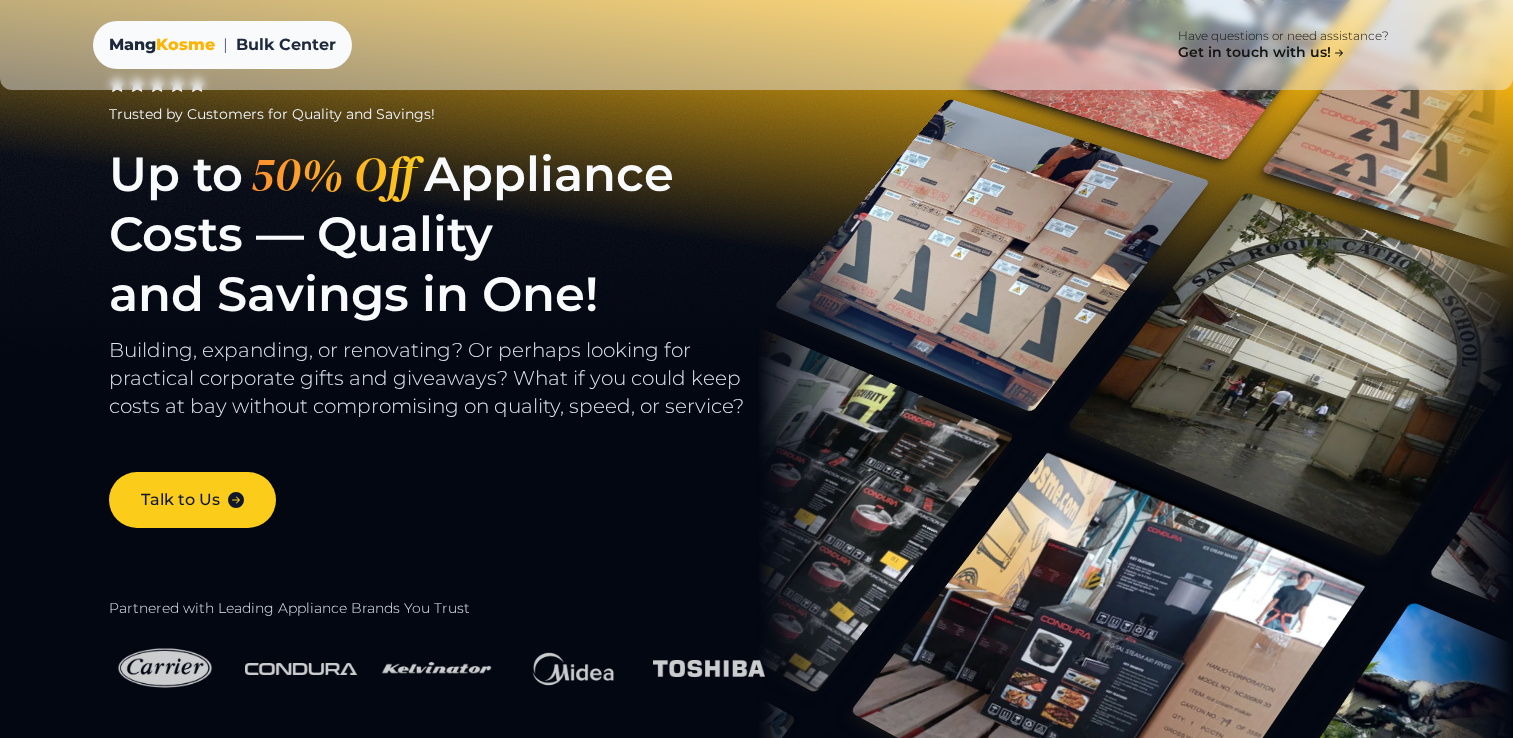 scroll, scrollTop: 0, scrollLeft: 0, axis: both 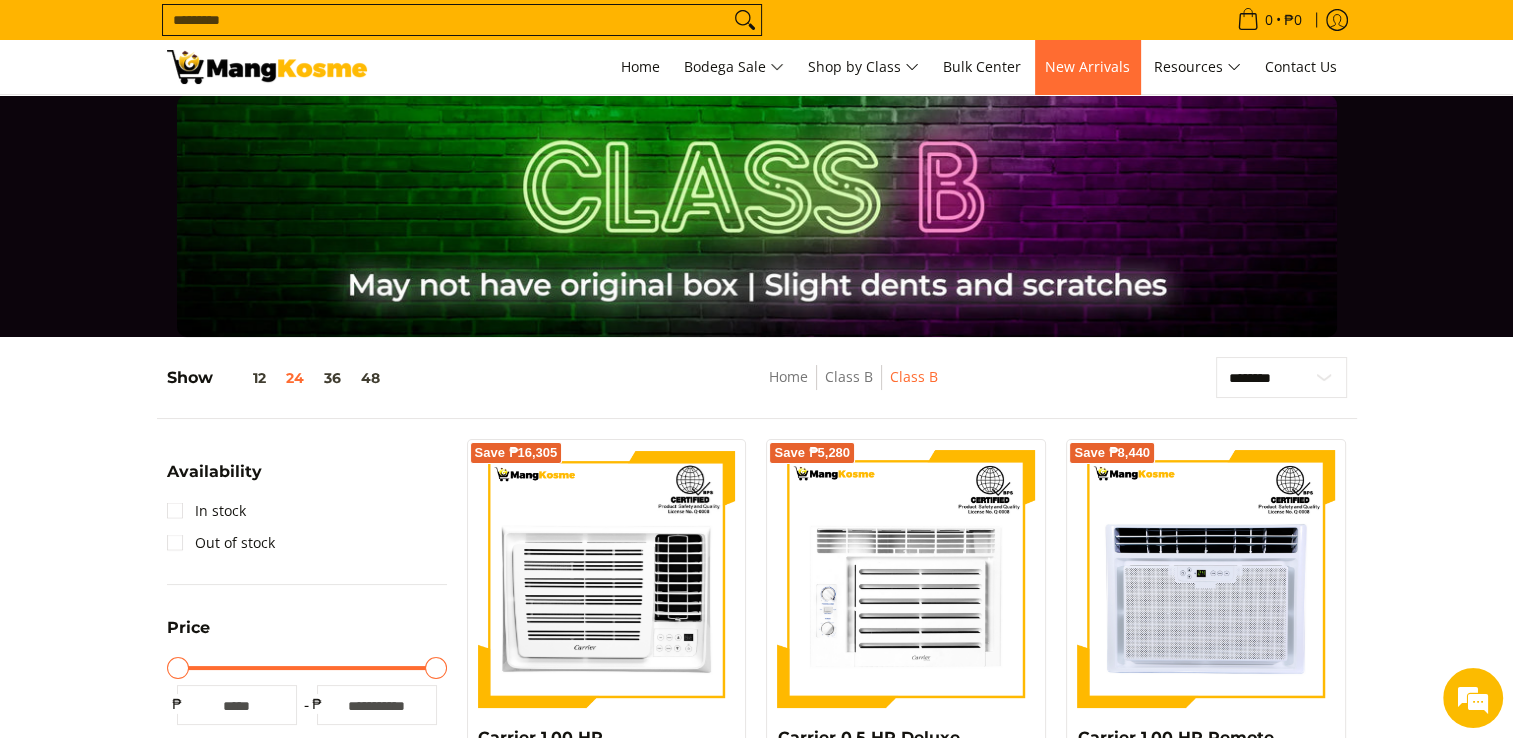click on "New Arrivals" at bounding box center [1087, 67] 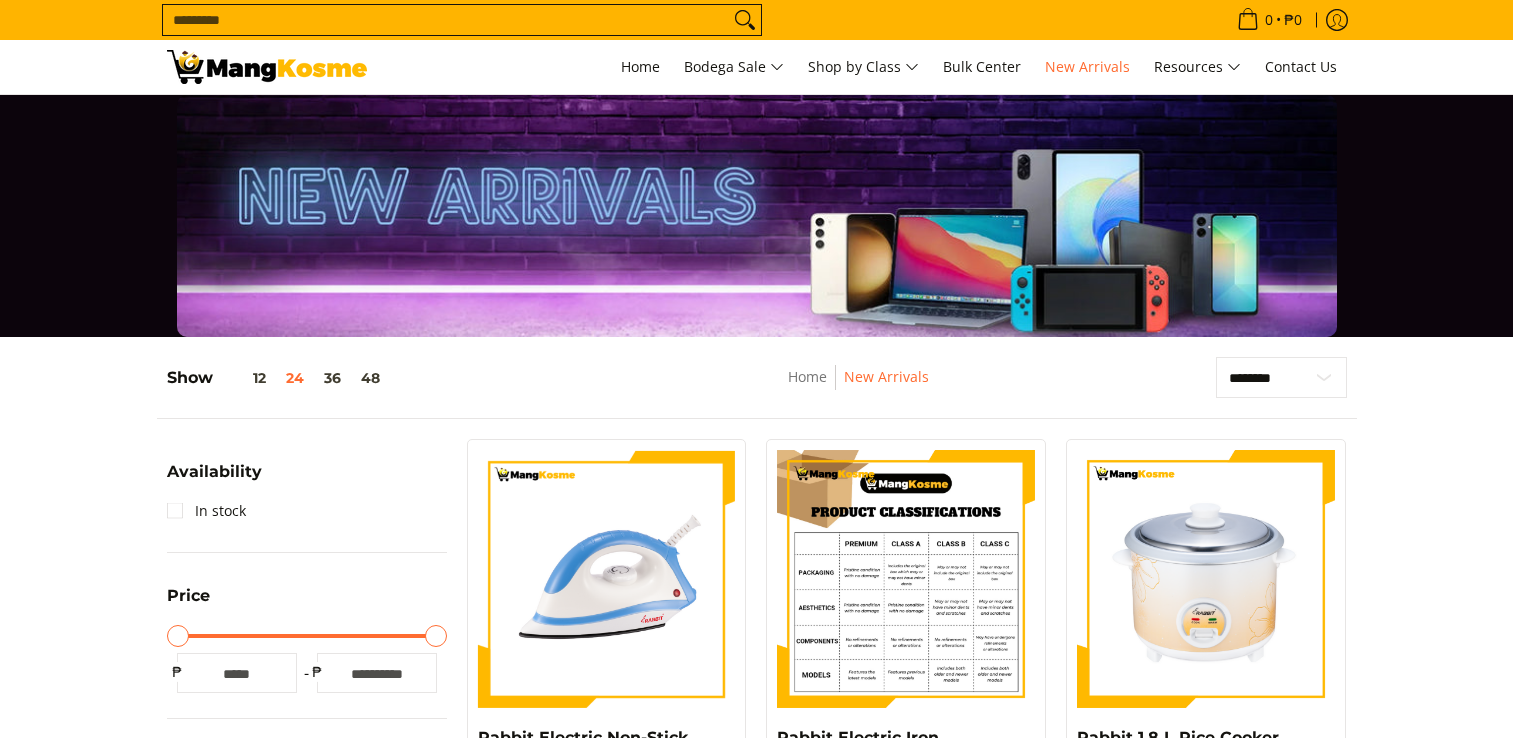 scroll, scrollTop: 400, scrollLeft: 0, axis: vertical 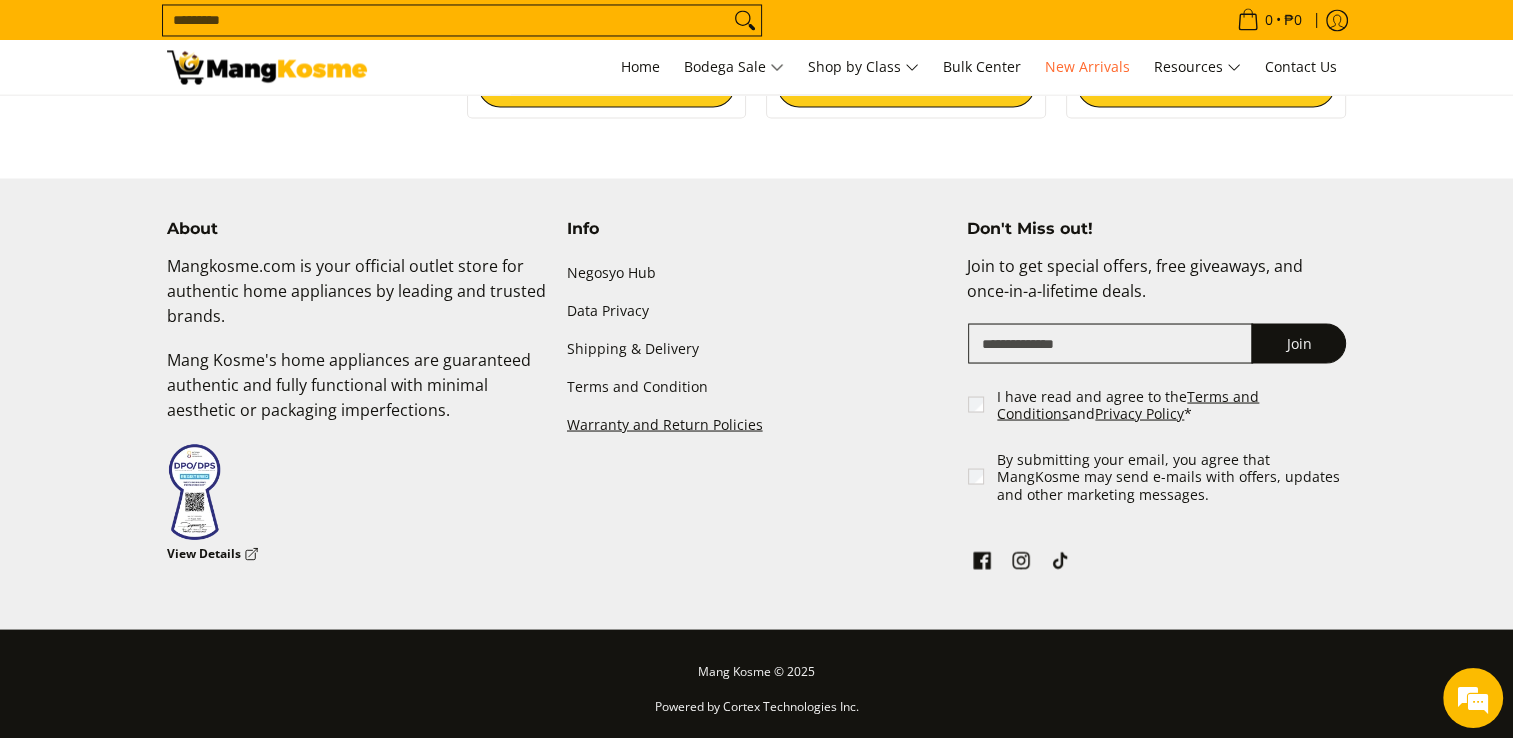 click on "Warranty and Return Policies" at bounding box center (757, 424) 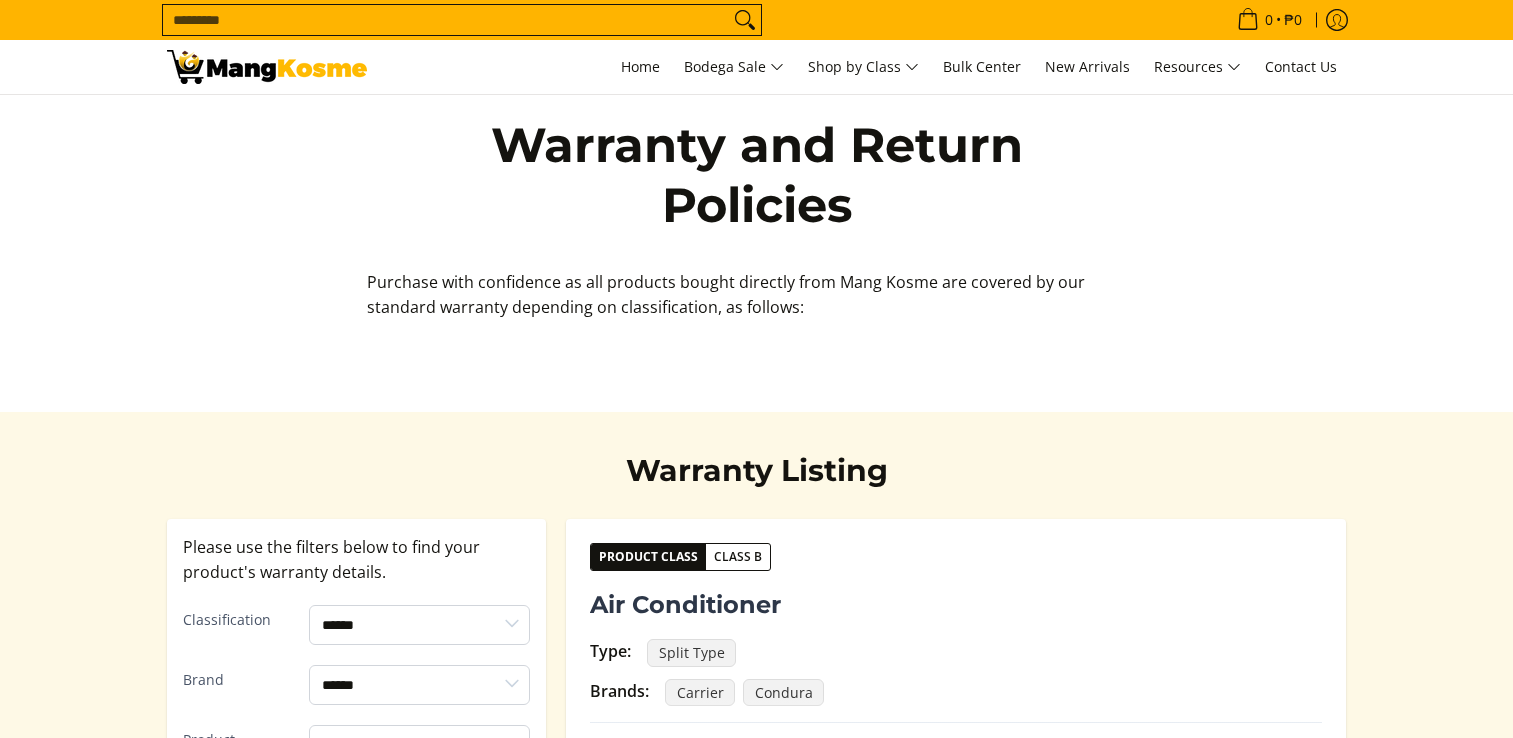 scroll, scrollTop: 0, scrollLeft: 0, axis: both 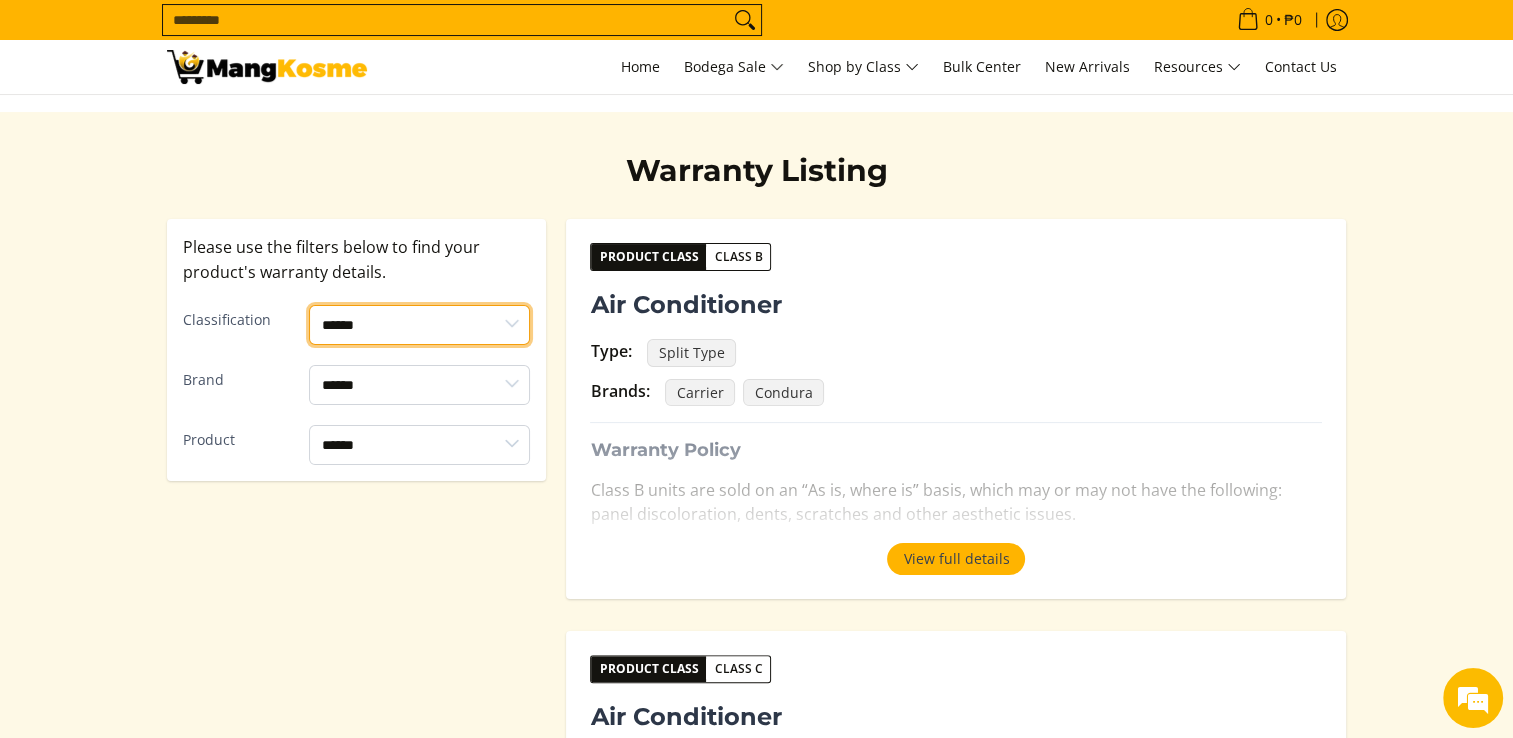 click on "****** ******* *******" at bounding box center (419, 325) 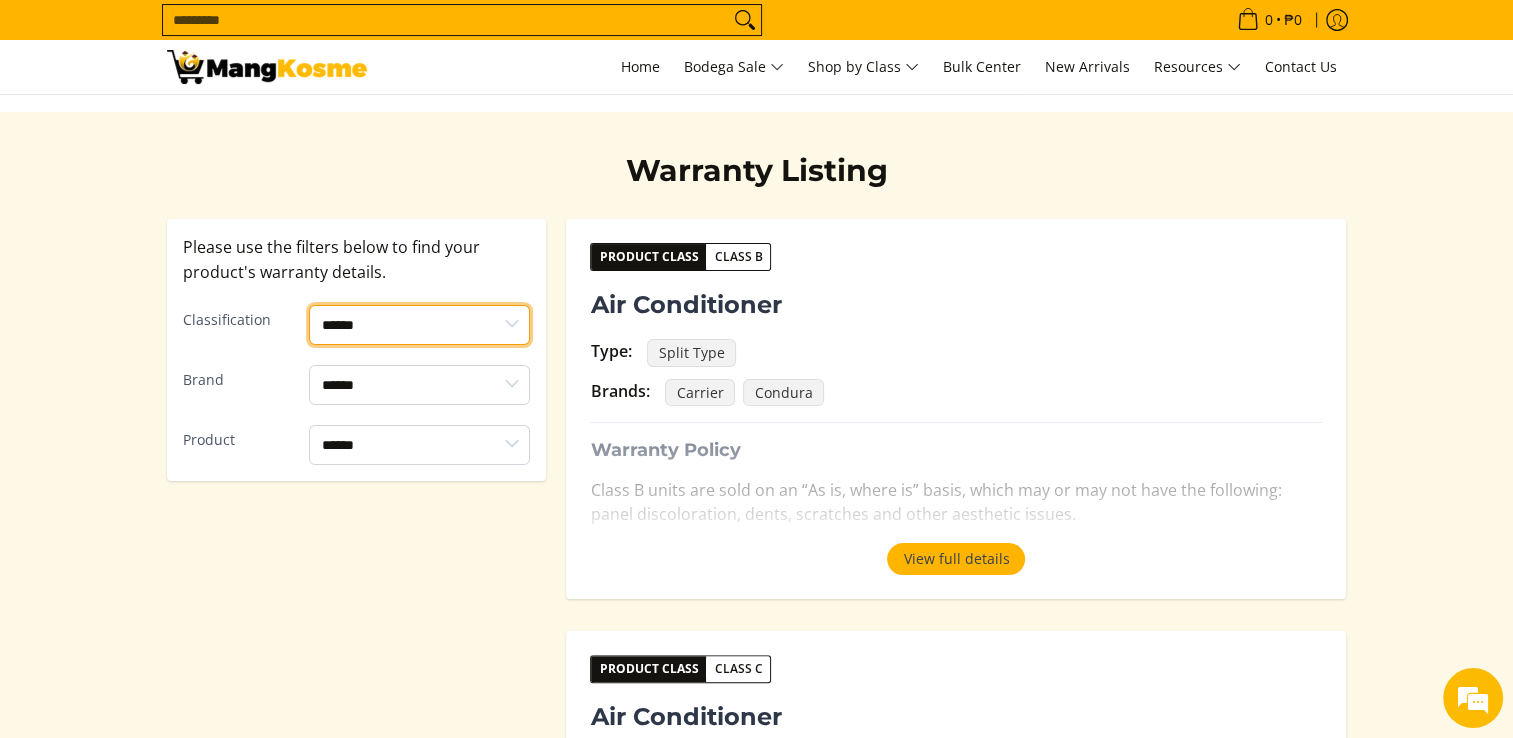 select on "*******" 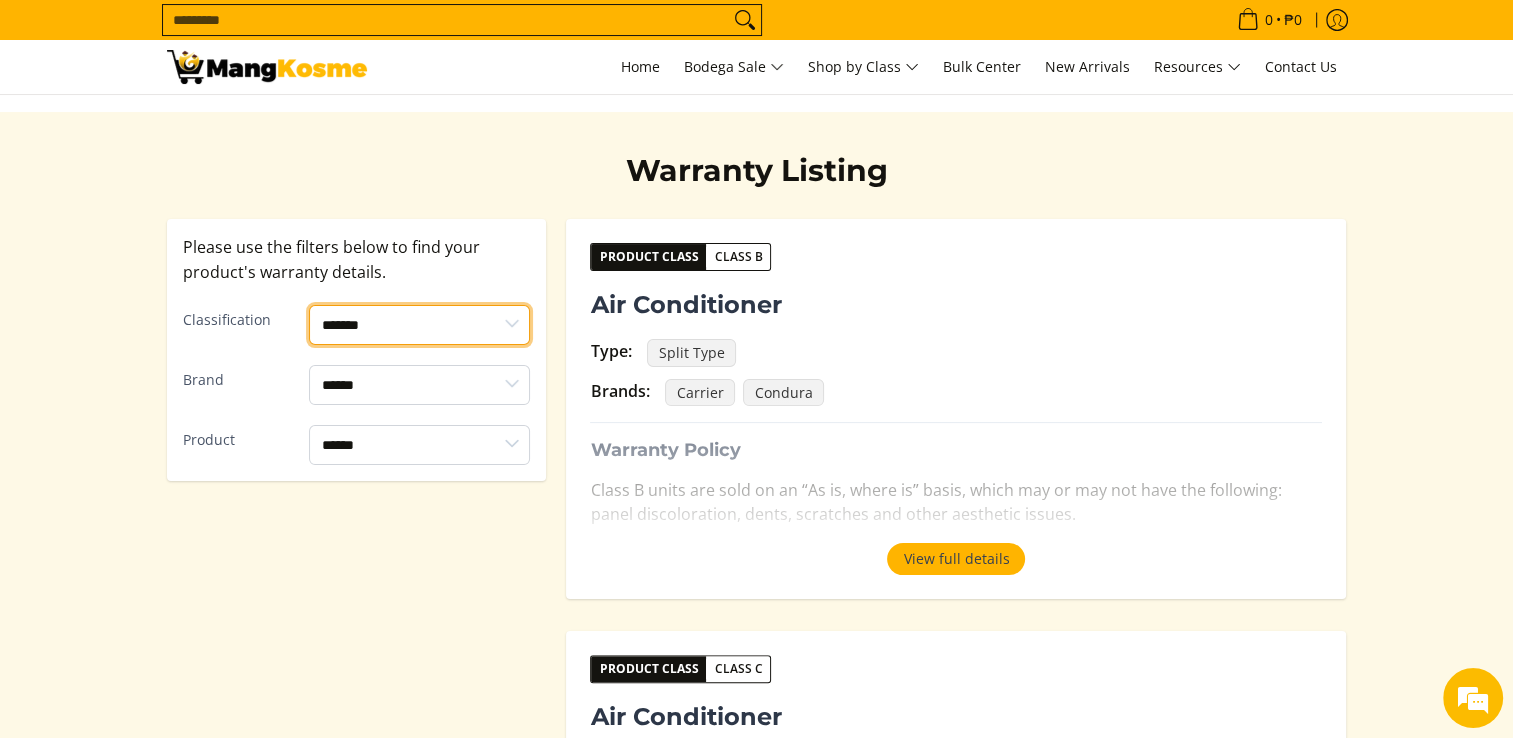 click on "****** ******* *******" at bounding box center [419, 325] 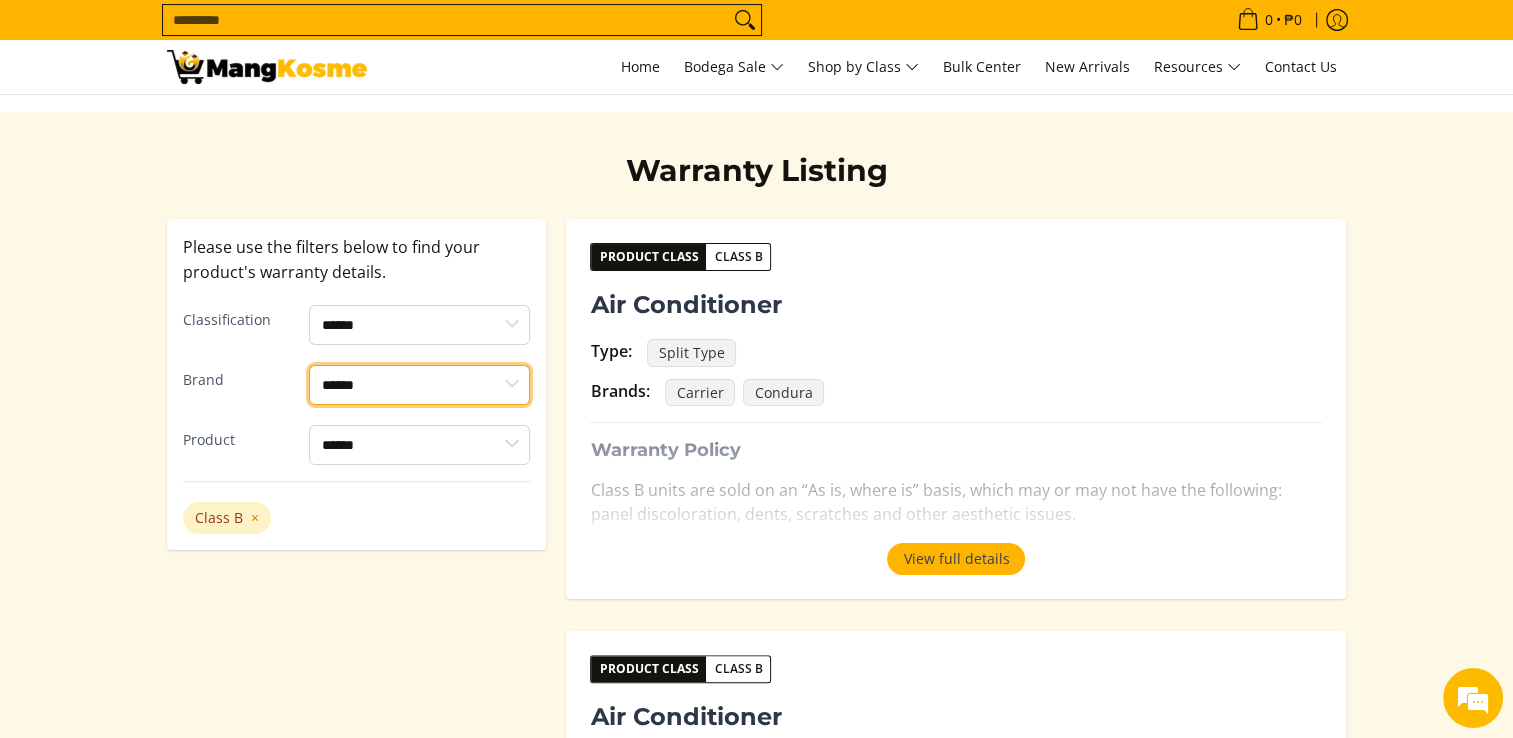 click on "****** ******* ******* ***" at bounding box center [419, 385] 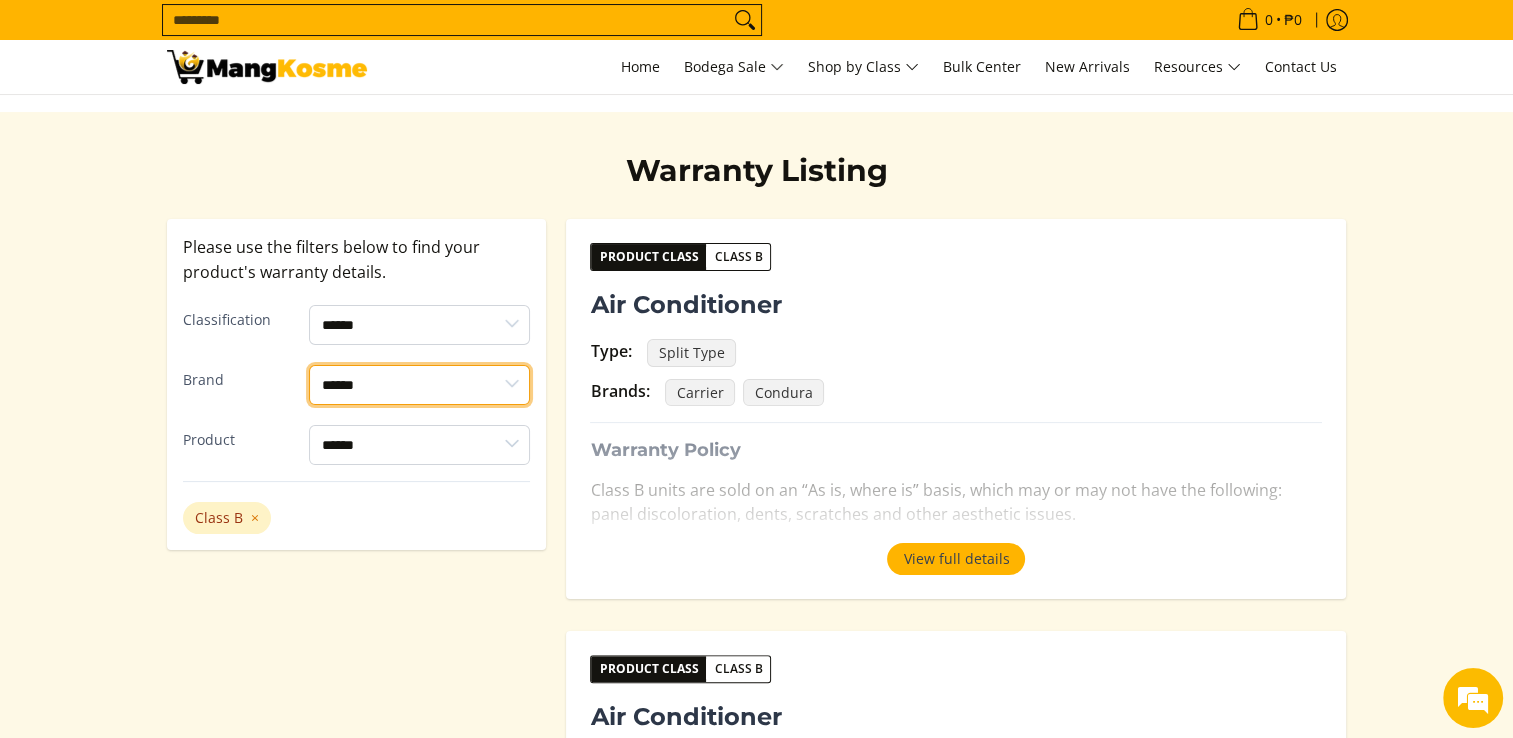 scroll, scrollTop: 0, scrollLeft: 0, axis: both 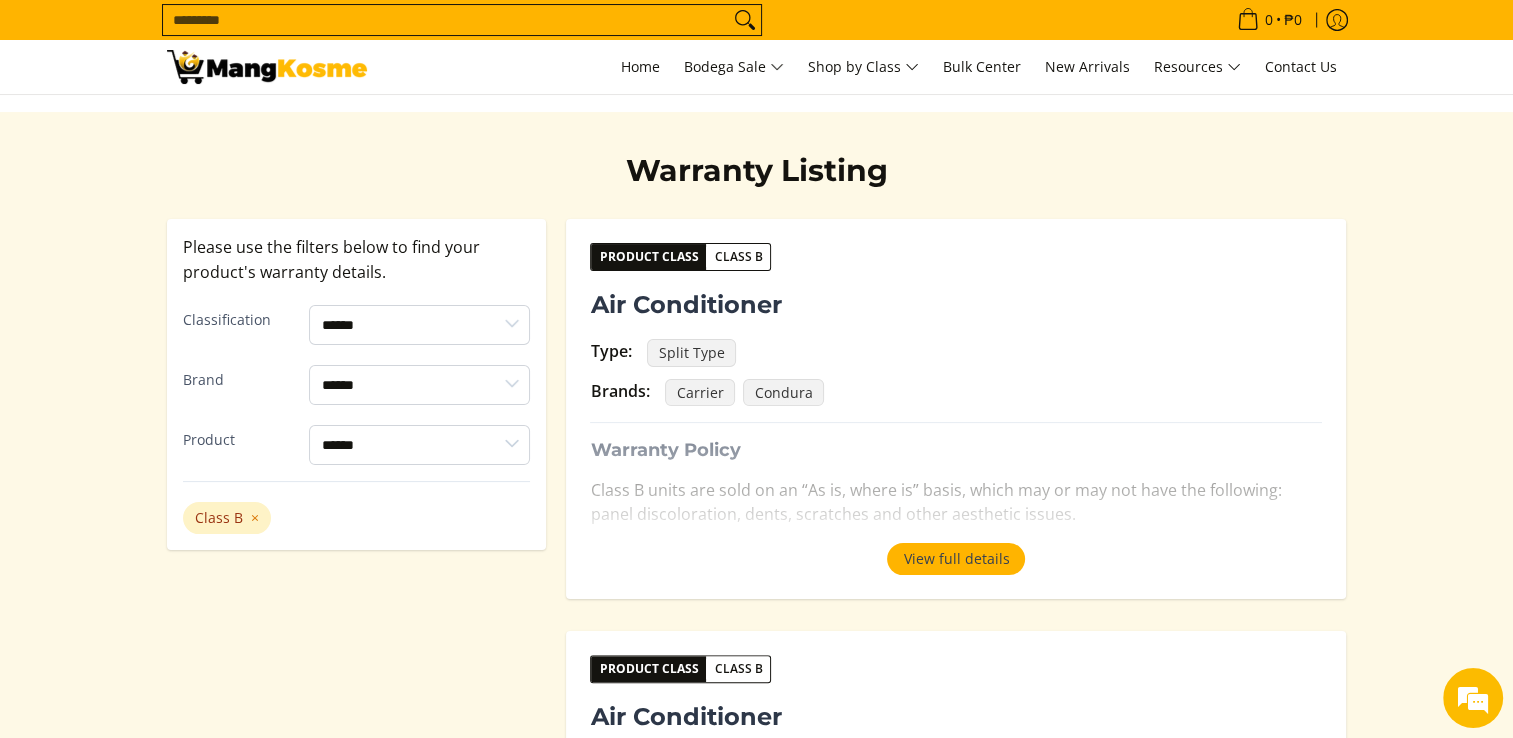 click on "**********" at bounding box center [757, 804] 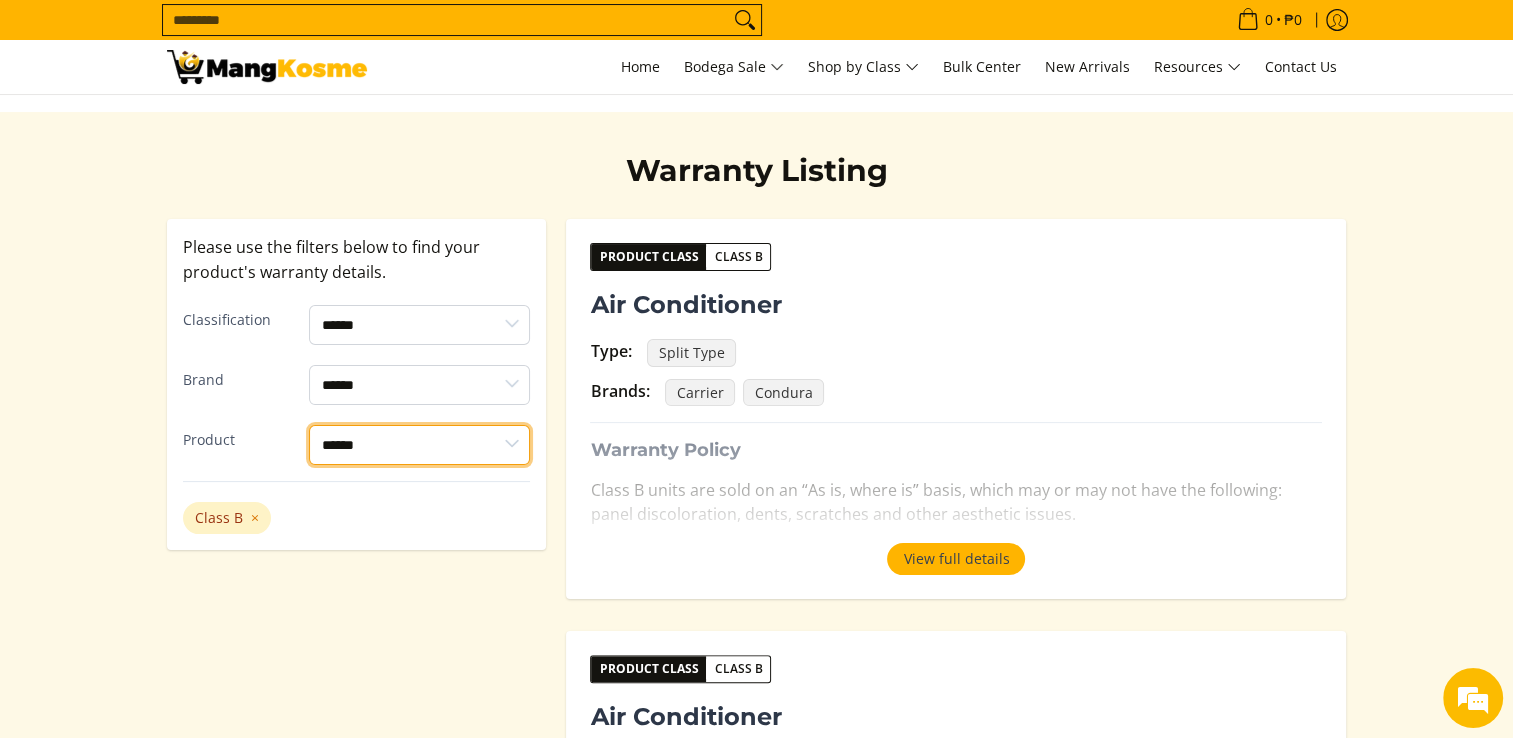 click on "**********" at bounding box center [419, 445] 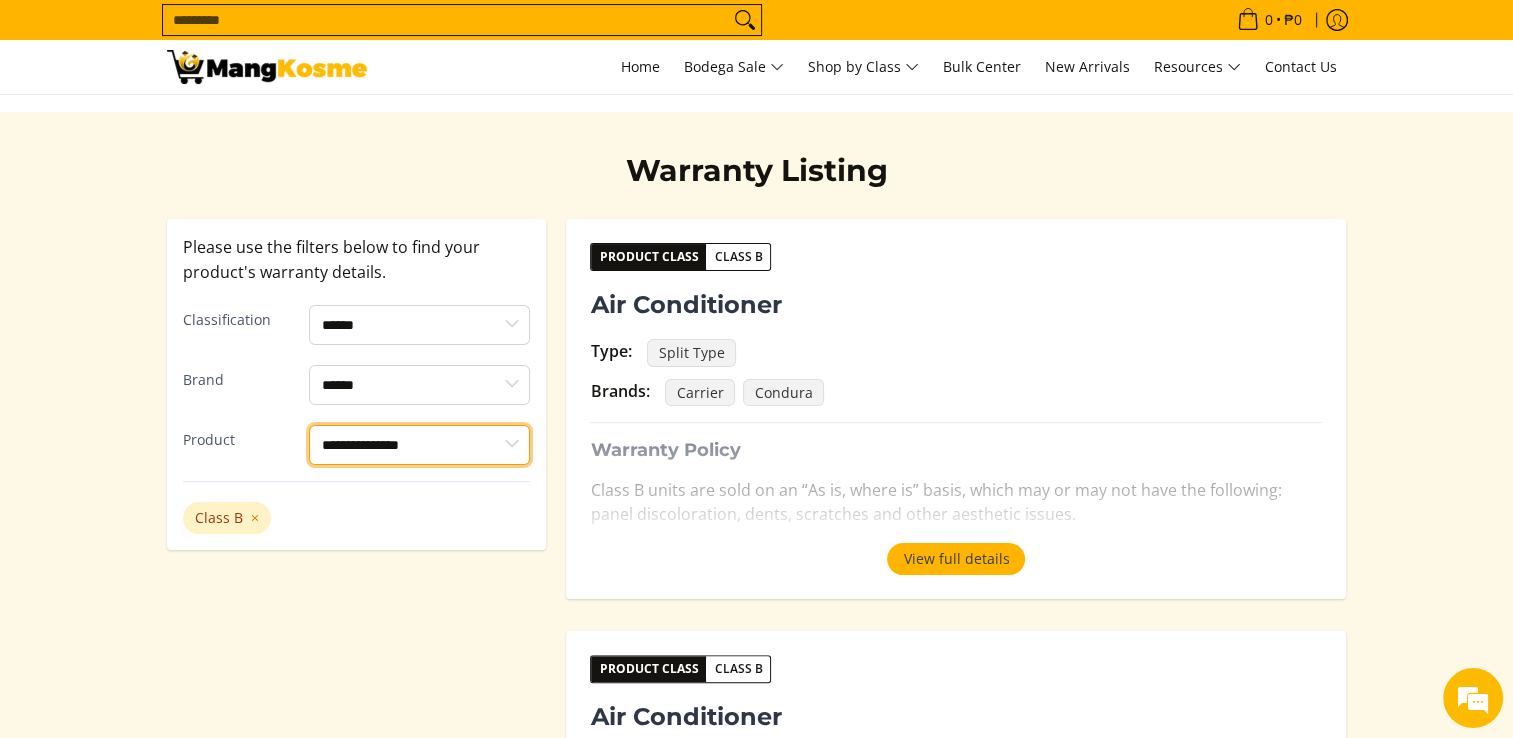 click on "**********" at bounding box center [419, 445] 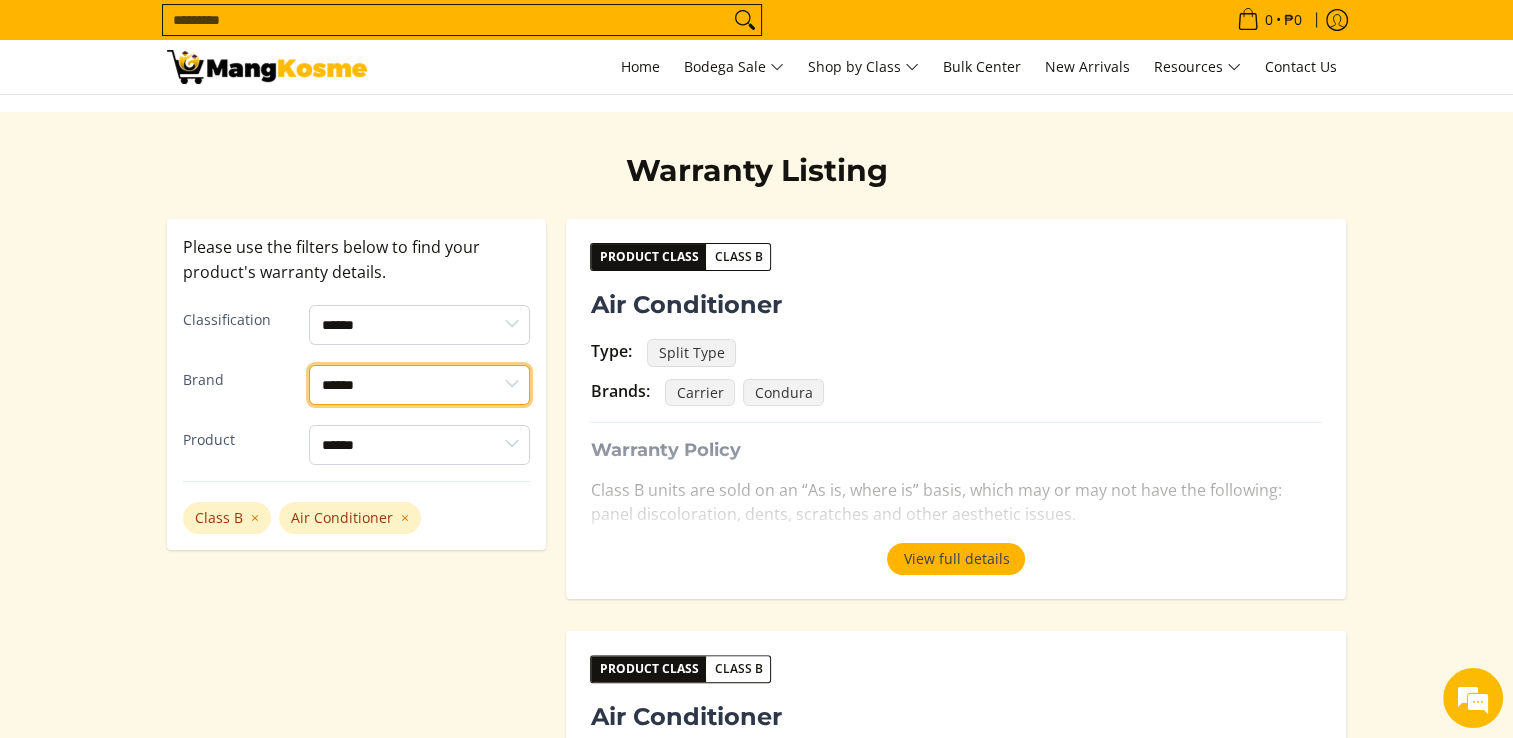 click on "****** ******* *******" at bounding box center (419, 385) 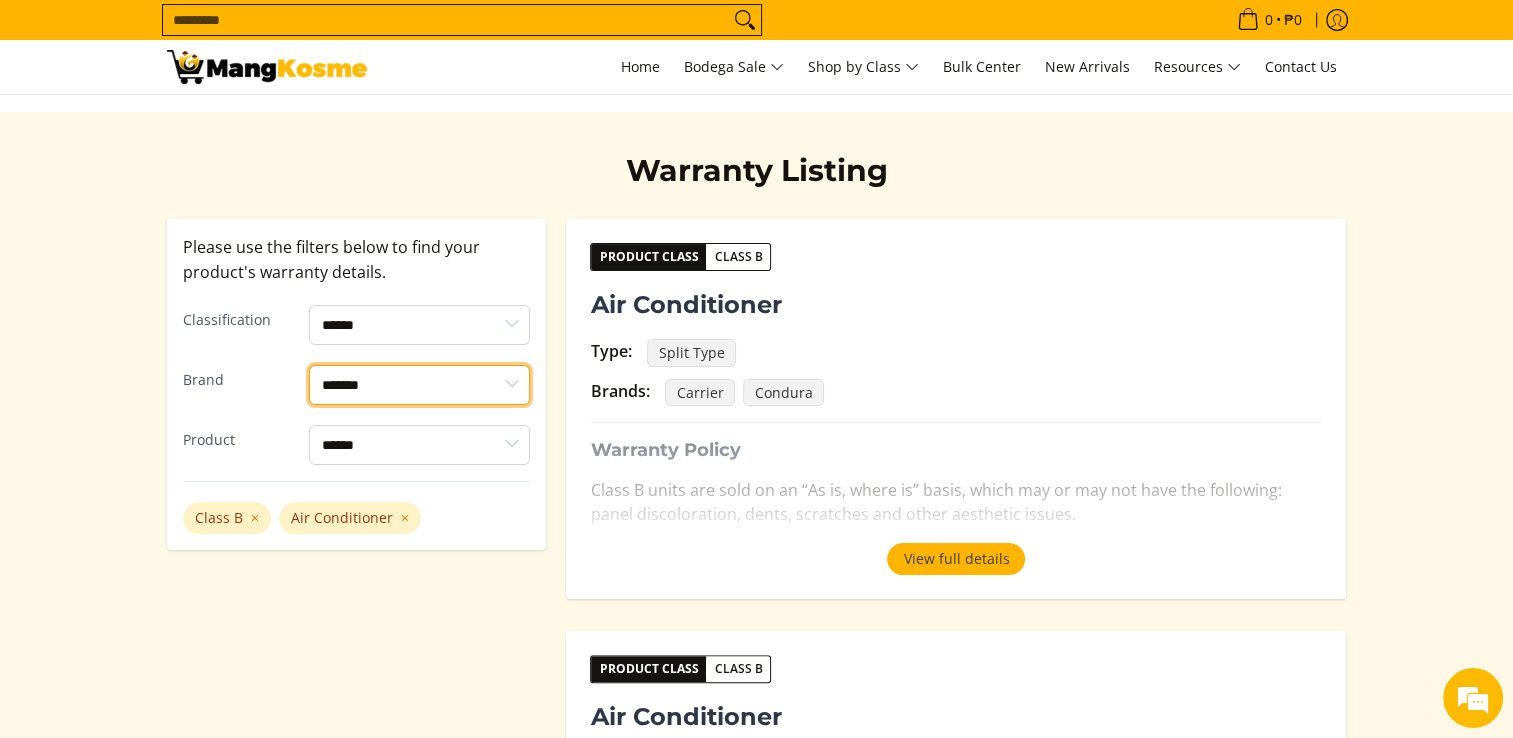 click on "****** ******* *******" at bounding box center [419, 385] 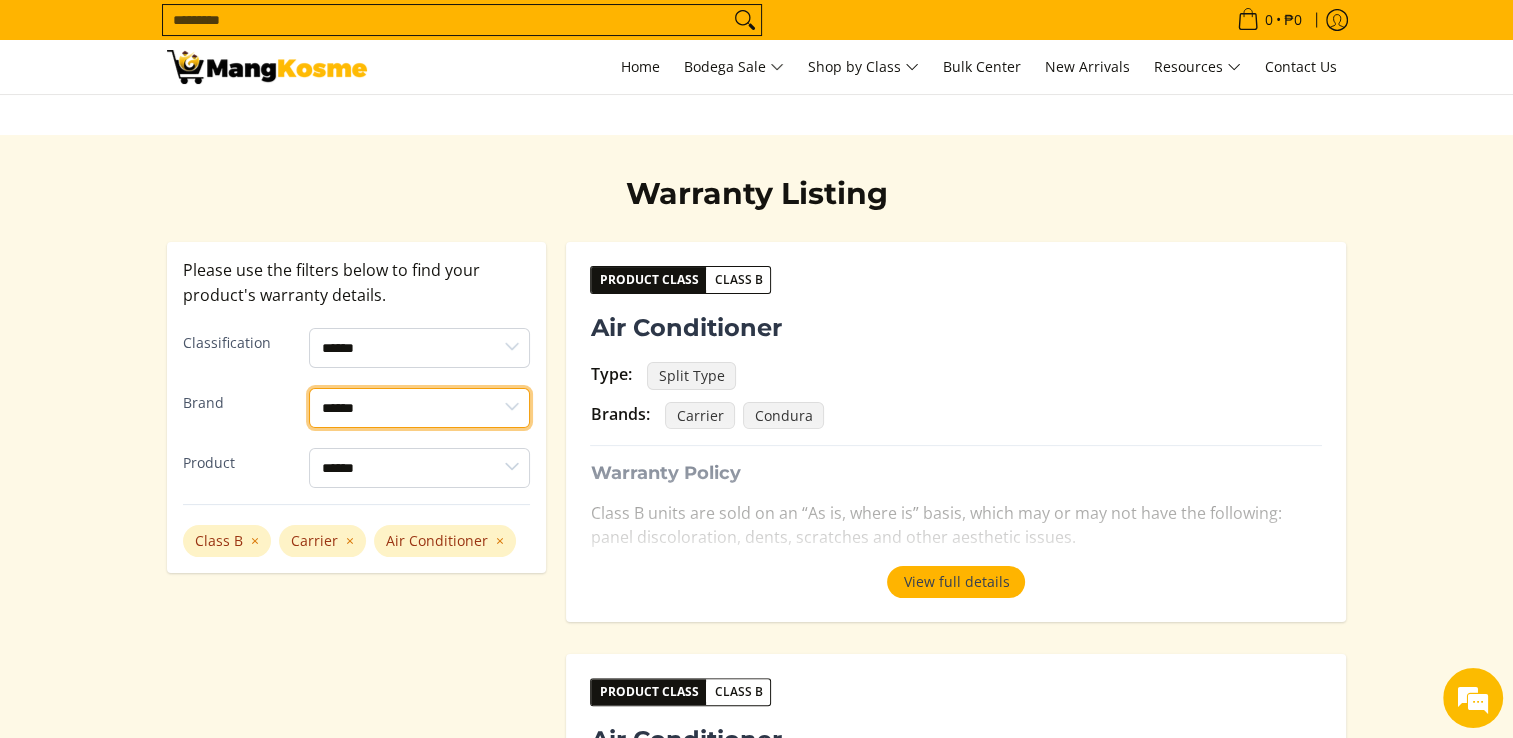scroll, scrollTop: 400, scrollLeft: 0, axis: vertical 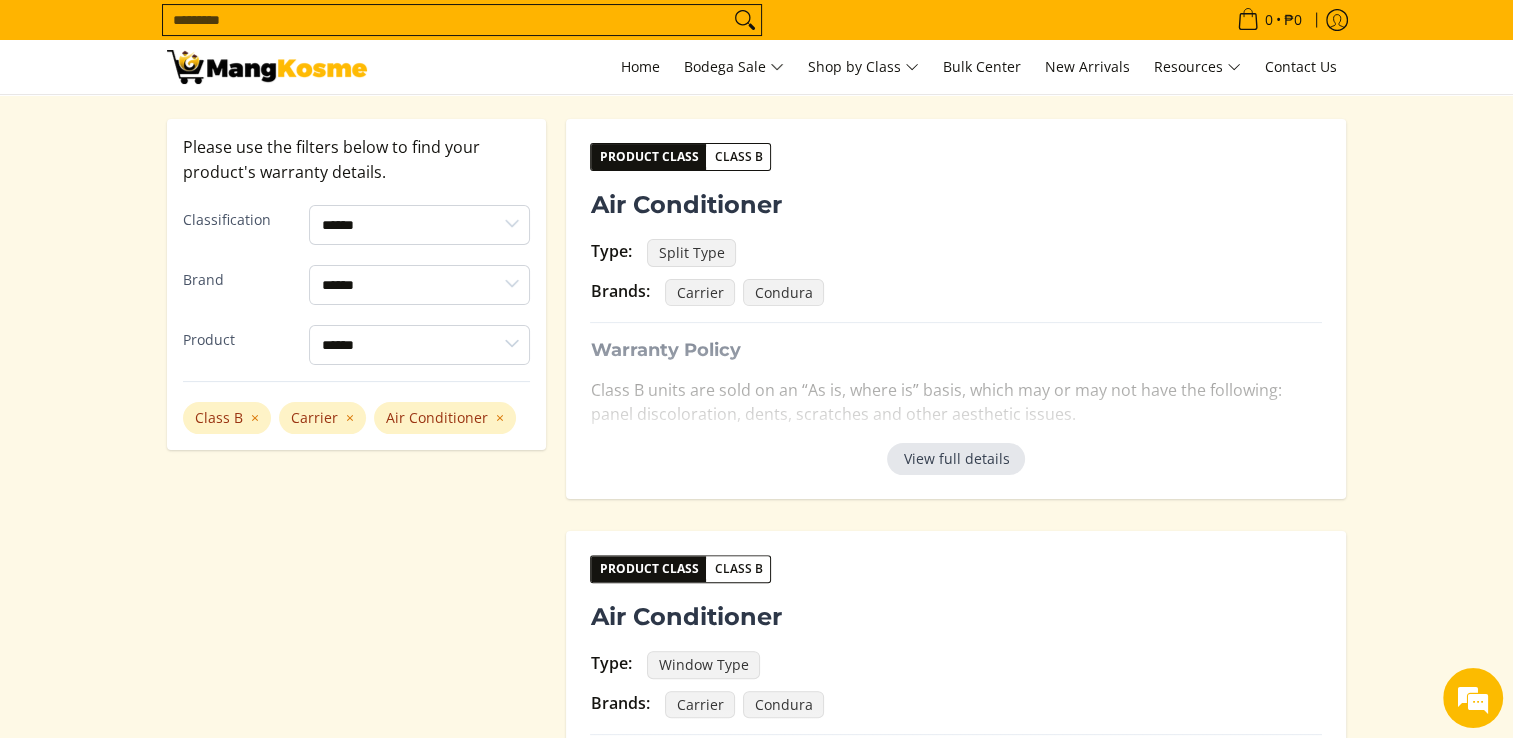 click on "View full details" at bounding box center (956, 459) 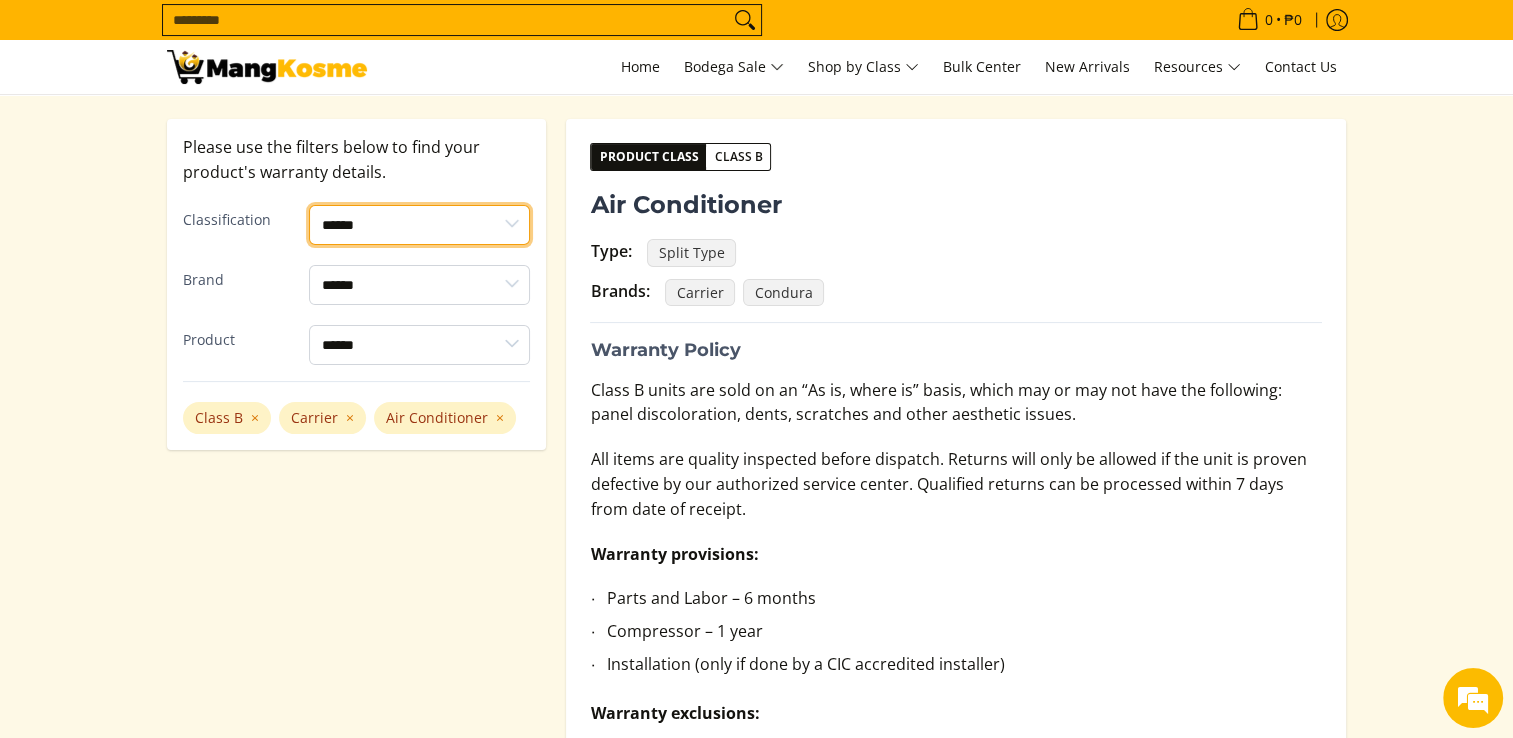 click on "****** ******* *******" at bounding box center [419, 225] 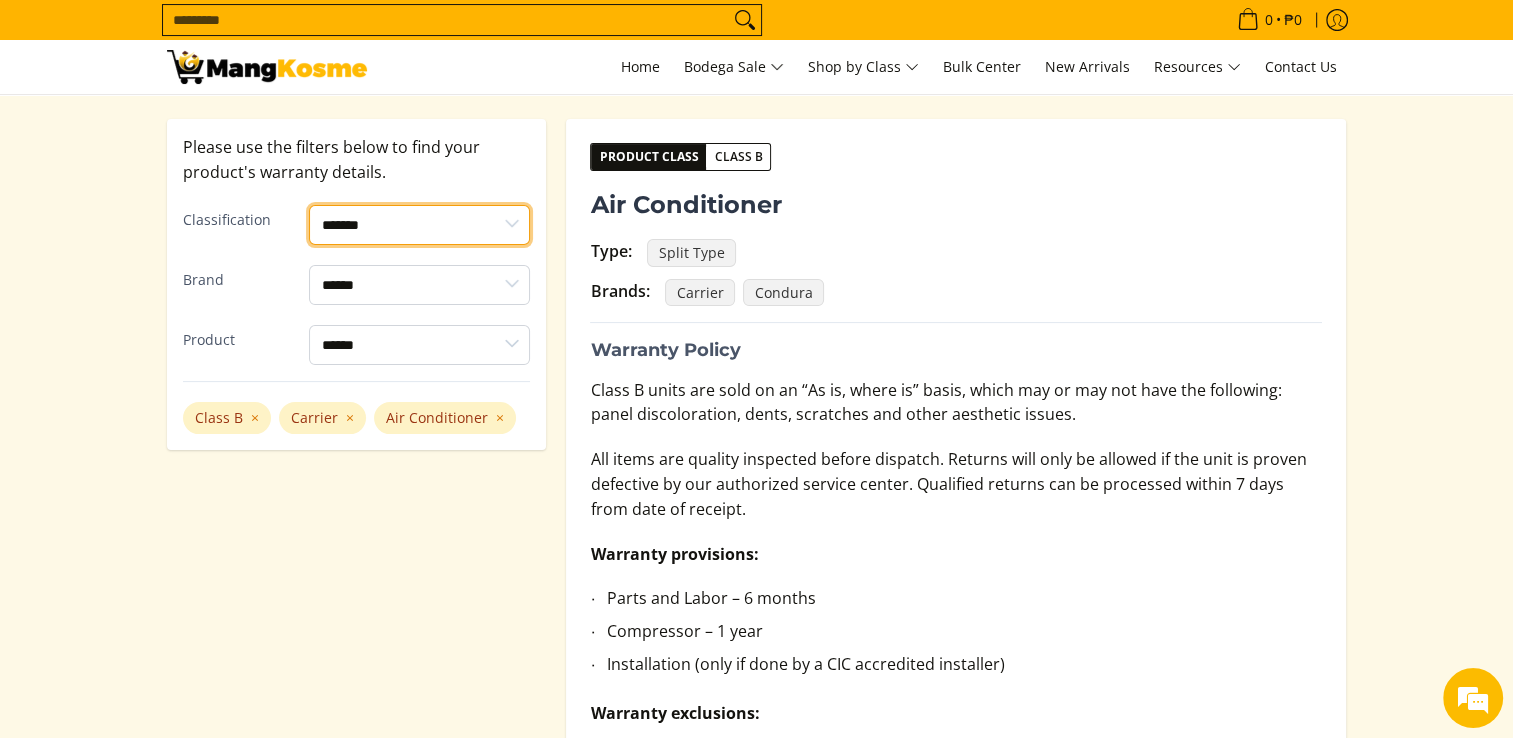 click on "****** ******* *******" at bounding box center (419, 225) 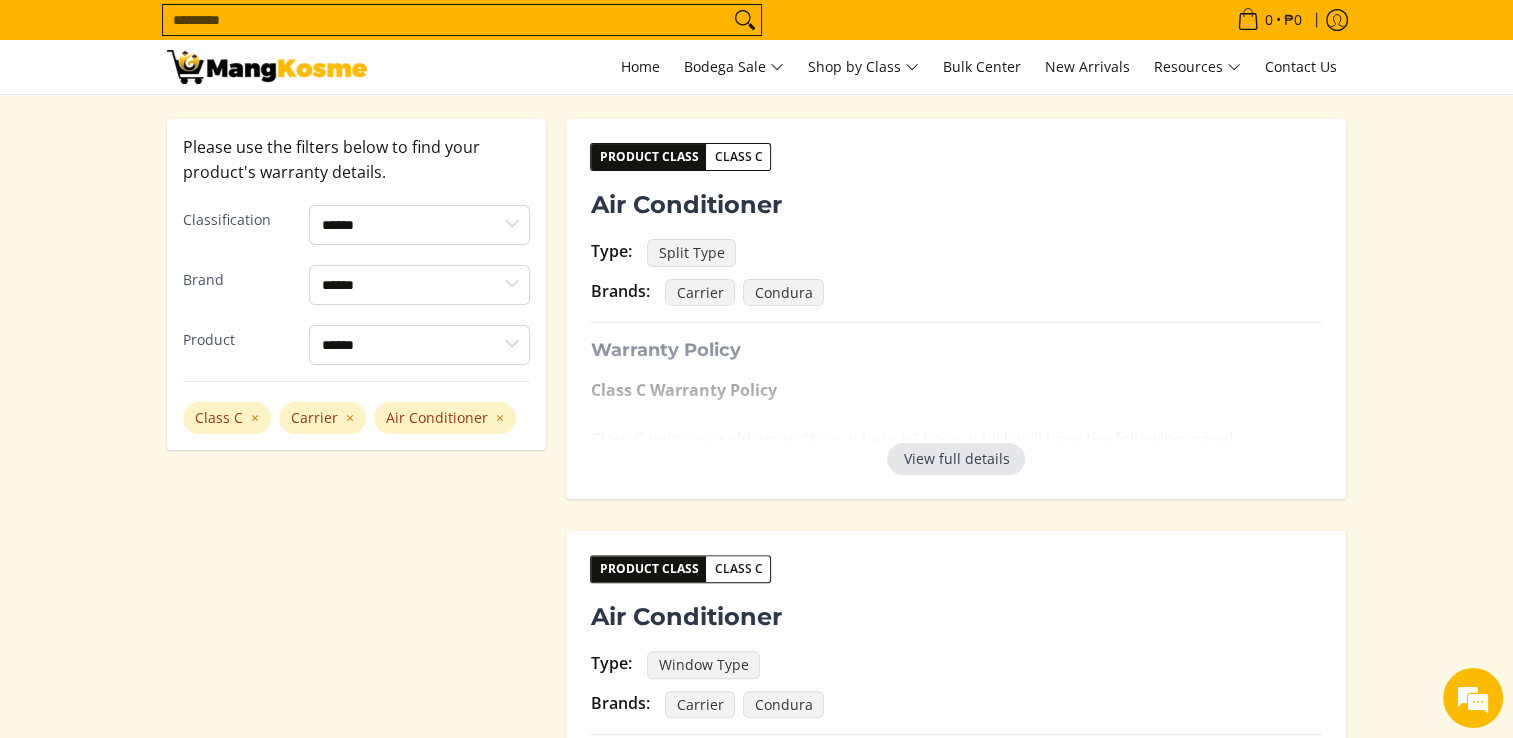click on "View full details" at bounding box center [956, 459] 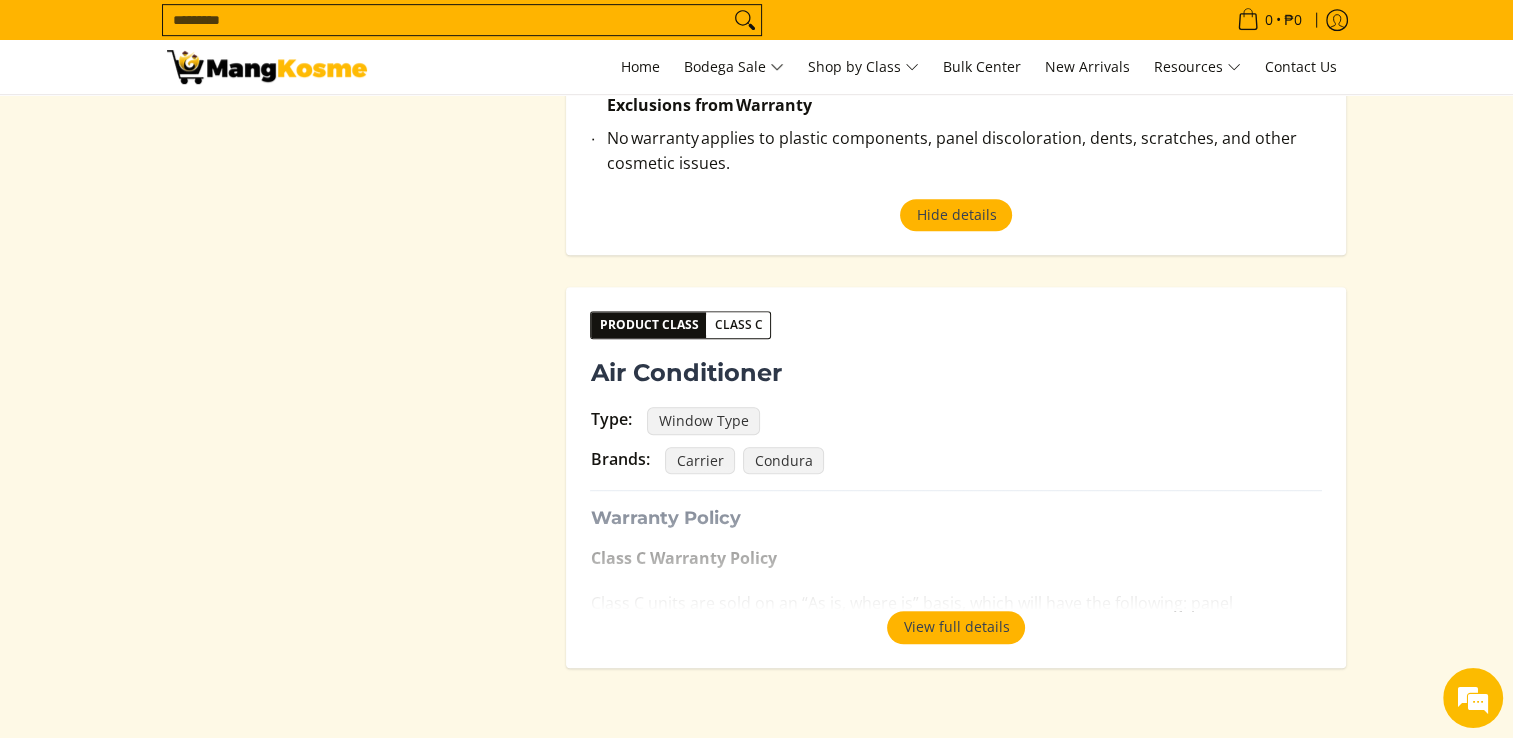 scroll, scrollTop: 1300, scrollLeft: 0, axis: vertical 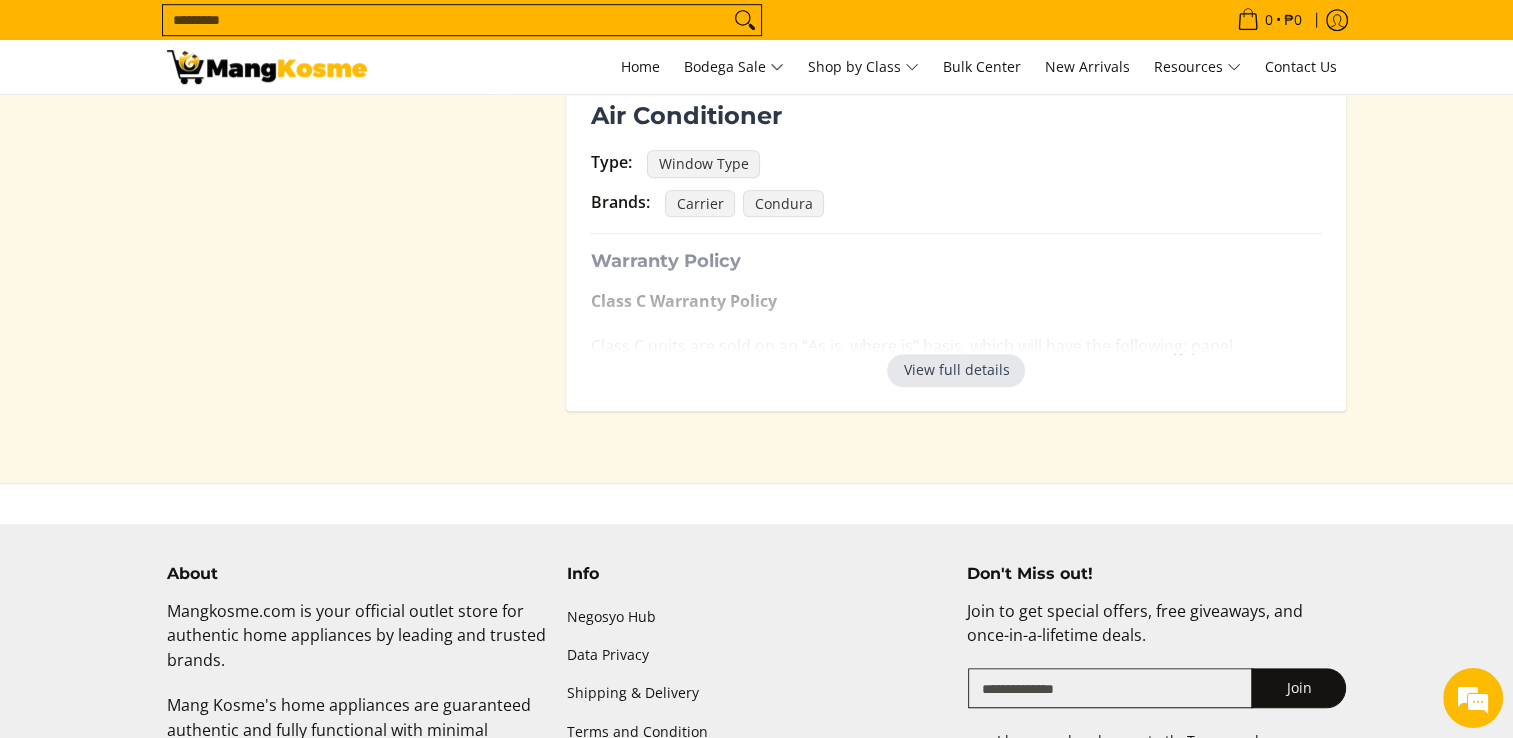click on "View full details" at bounding box center [956, 370] 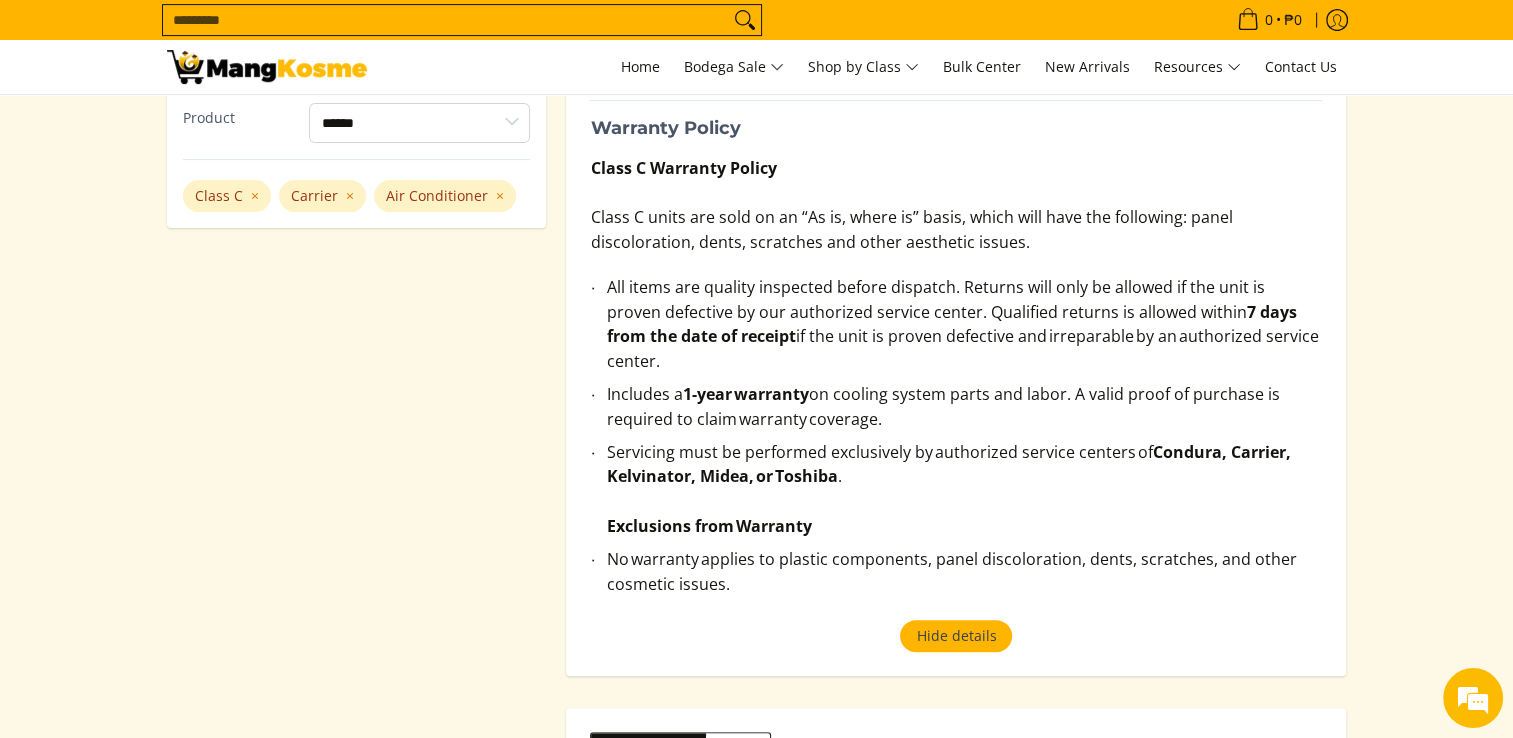 scroll, scrollTop: 600, scrollLeft: 0, axis: vertical 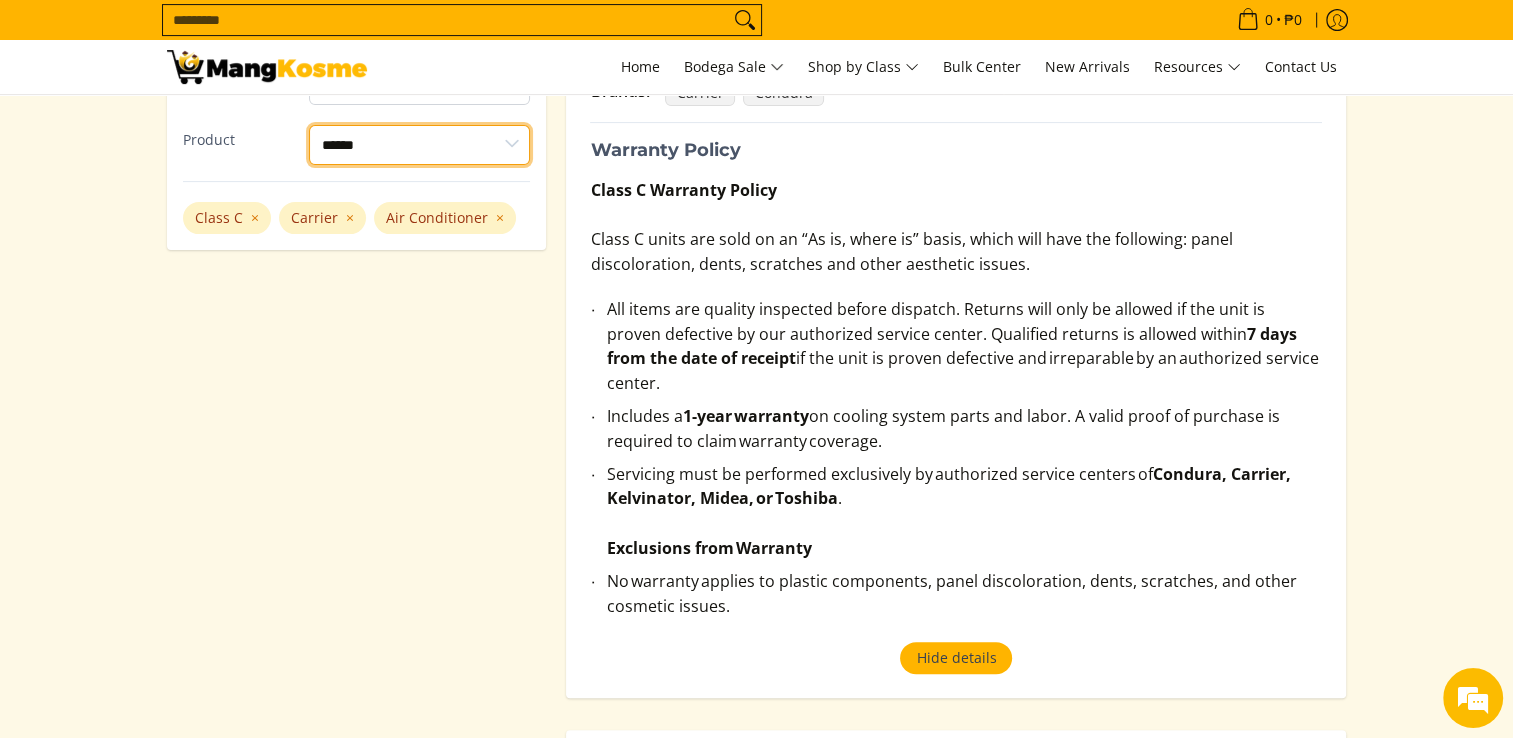 click on "**********" at bounding box center [419, 145] 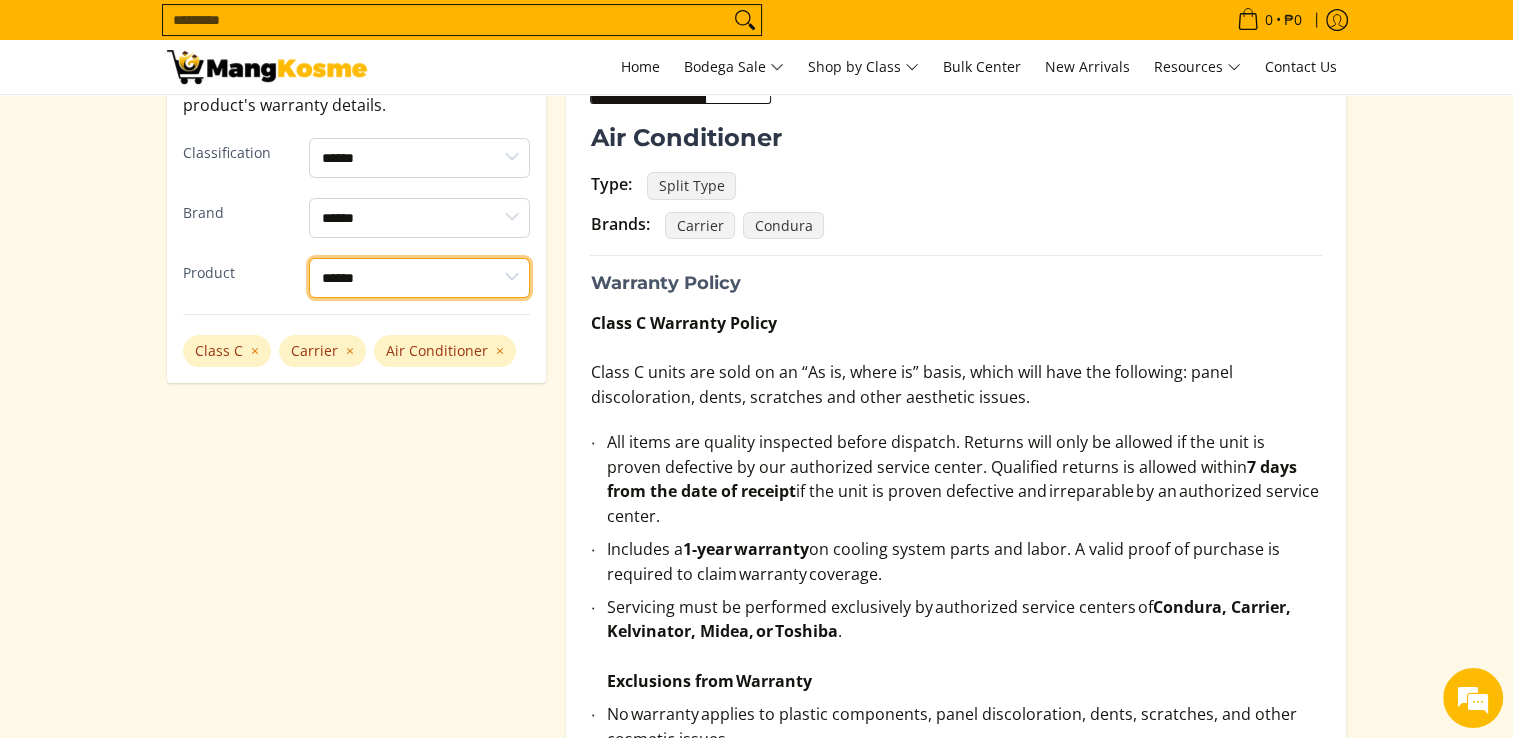 scroll, scrollTop: 400, scrollLeft: 0, axis: vertical 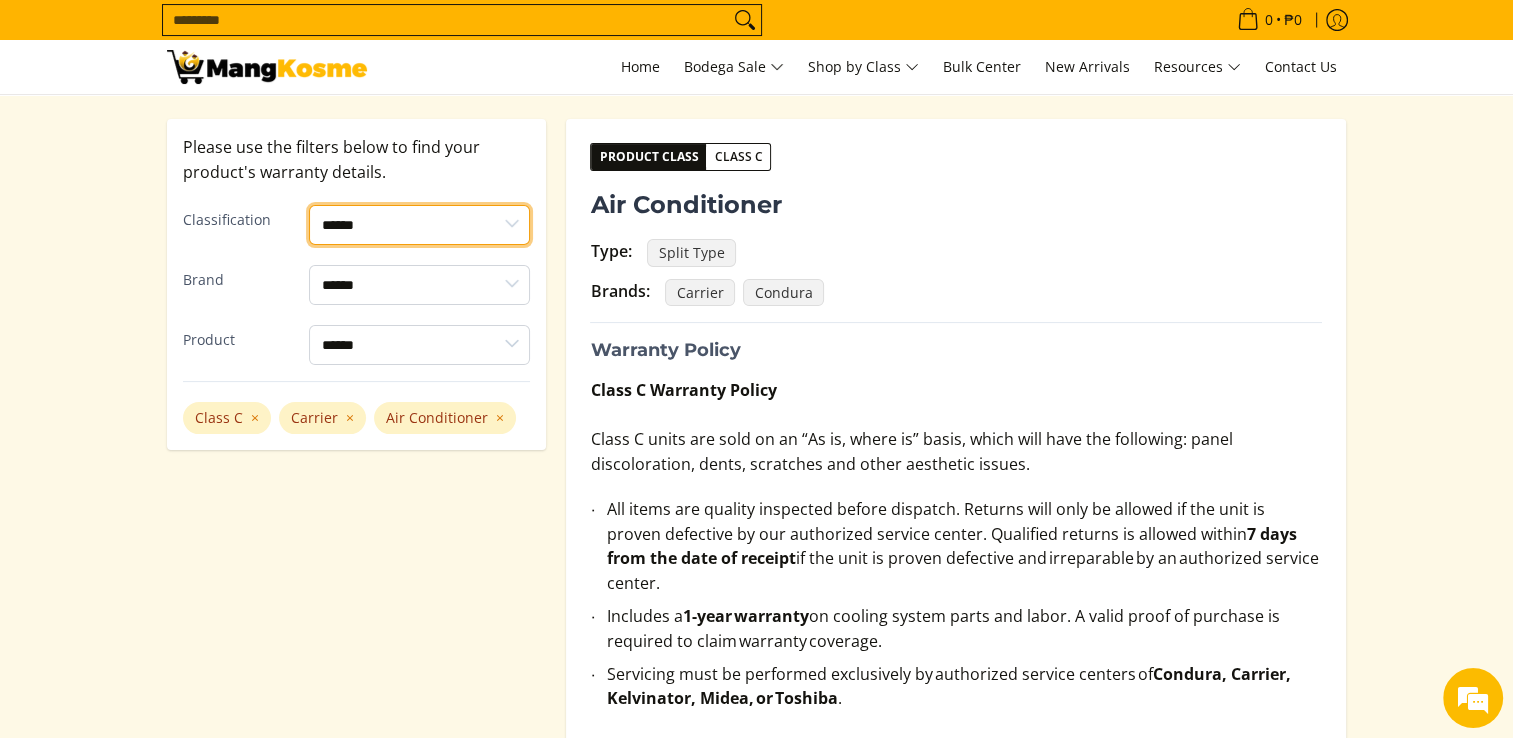 click on "****** ******* *******" at bounding box center (419, 225) 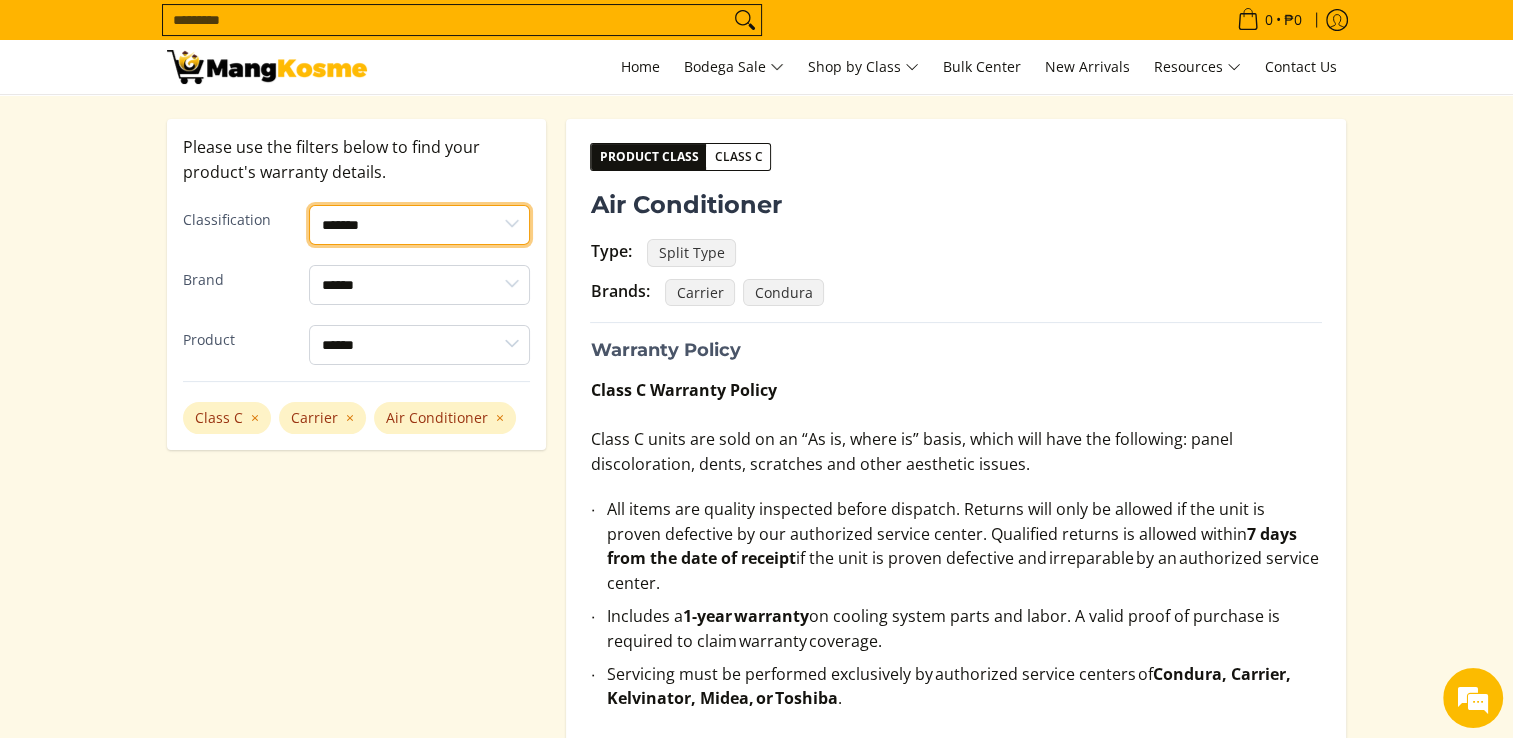 click on "****** ******* *******" at bounding box center (419, 225) 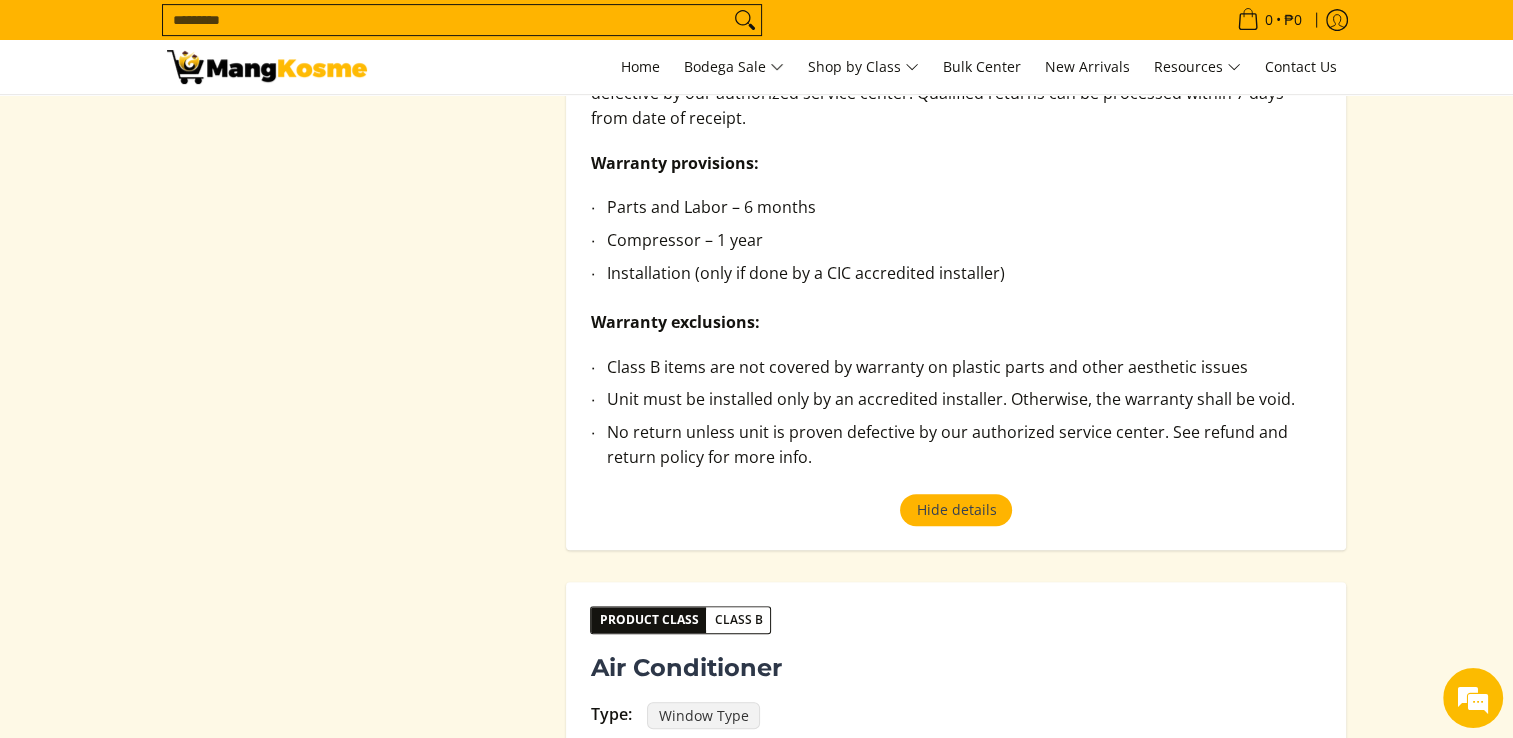scroll, scrollTop: 800, scrollLeft: 0, axis: vertical 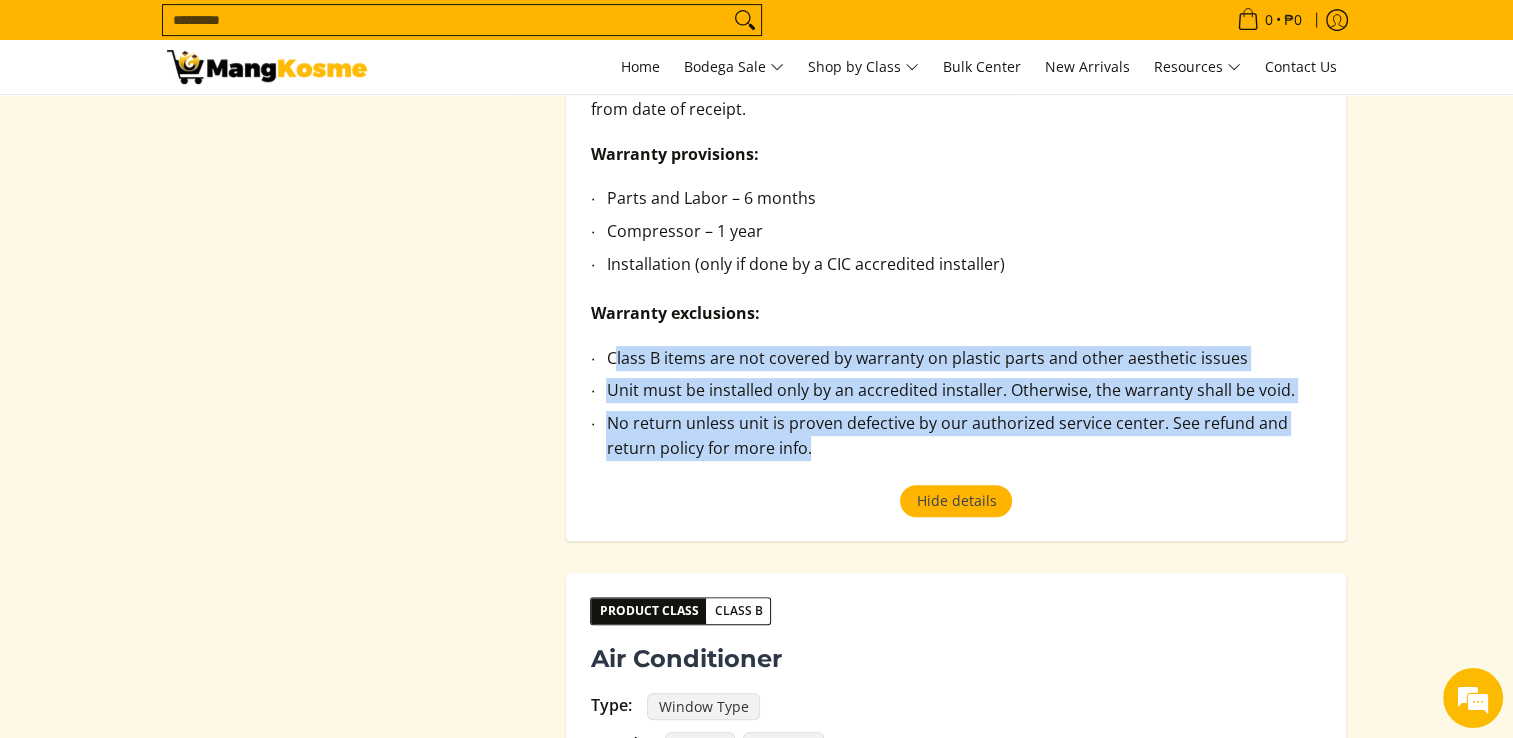 drag, startPoint x: 614, startPoint y: 355, endPoint x: 838, endPoint y: 449, distance: 242.92386 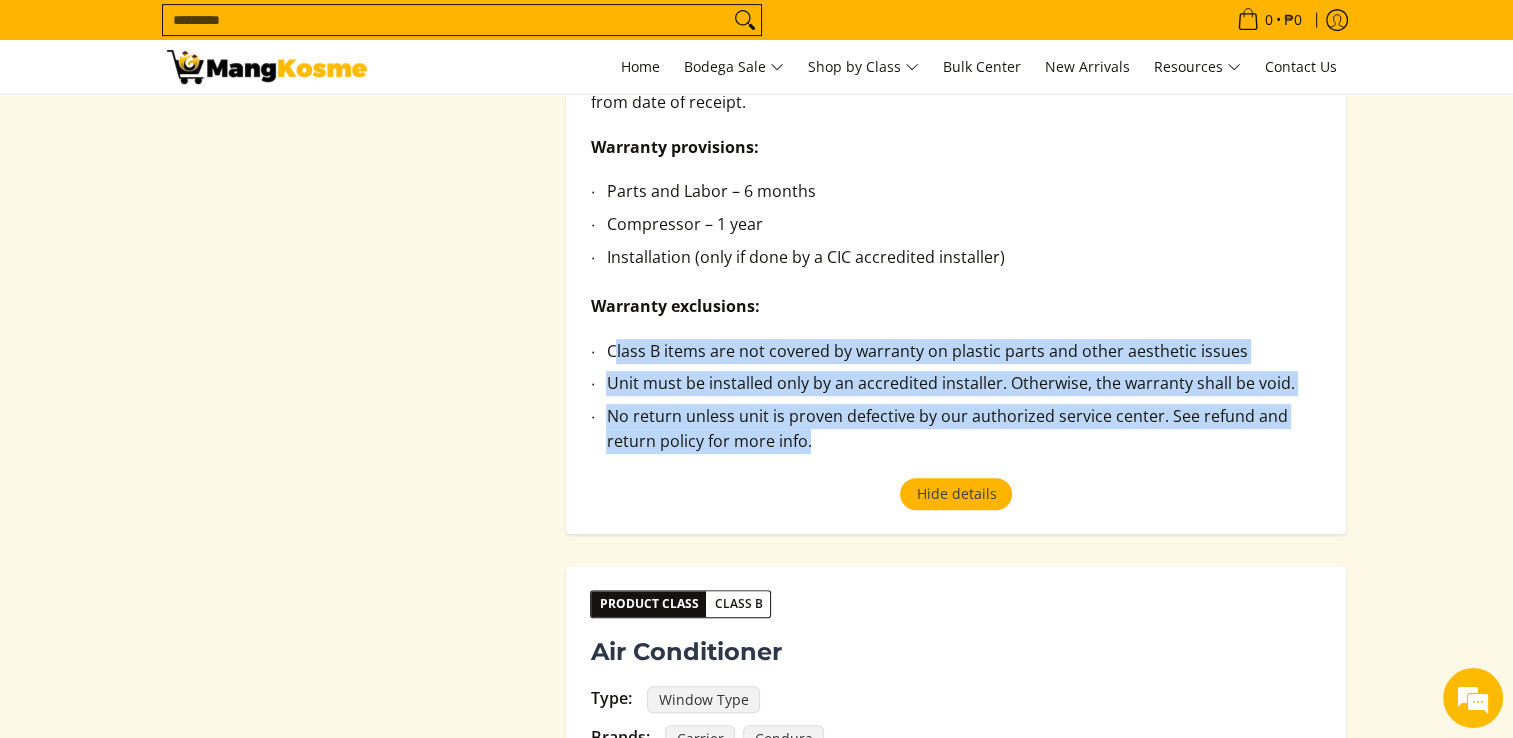 scroll, scrollTop: 400, scrollLeft: 0, axis: vertical 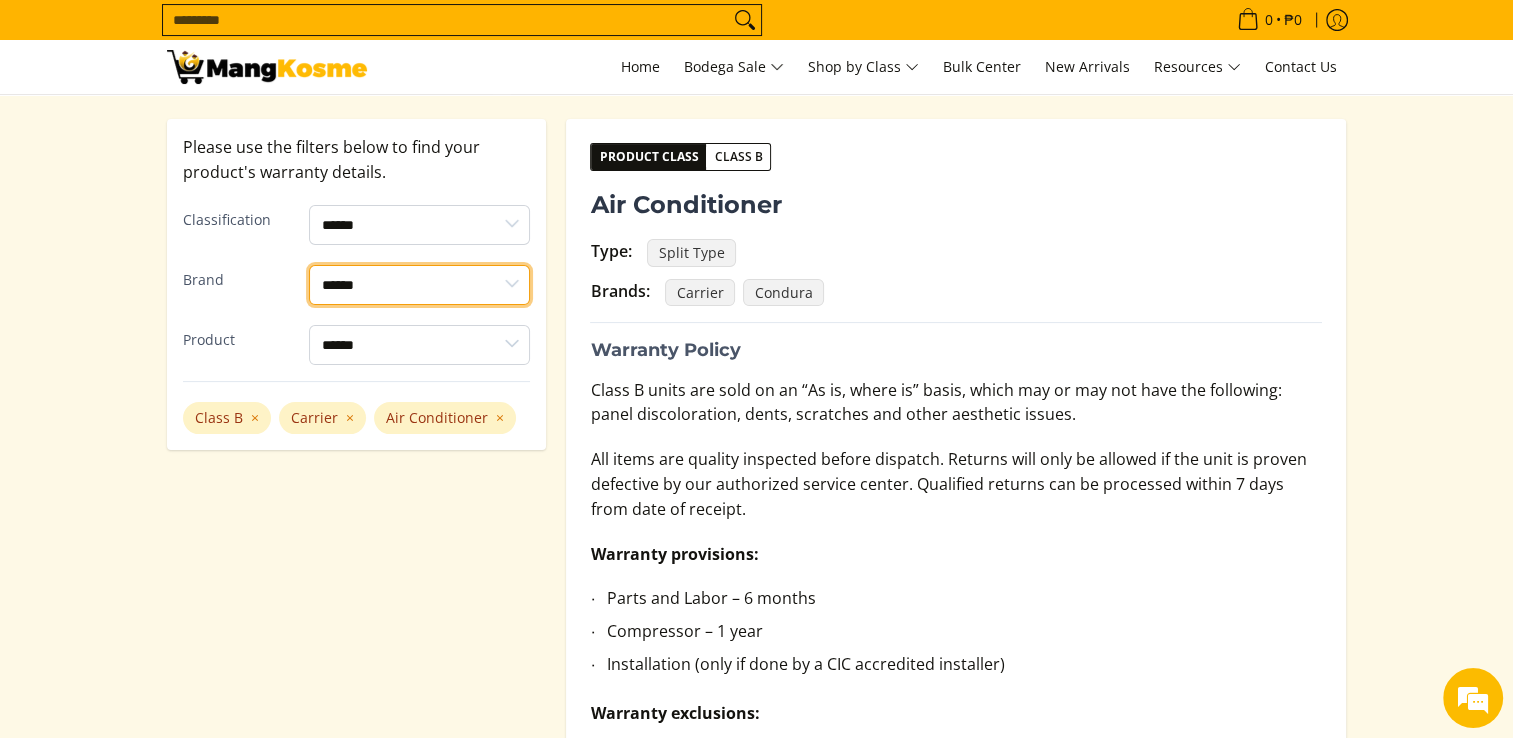 click on "****** ******* *******" at bounding box center [419, 285] 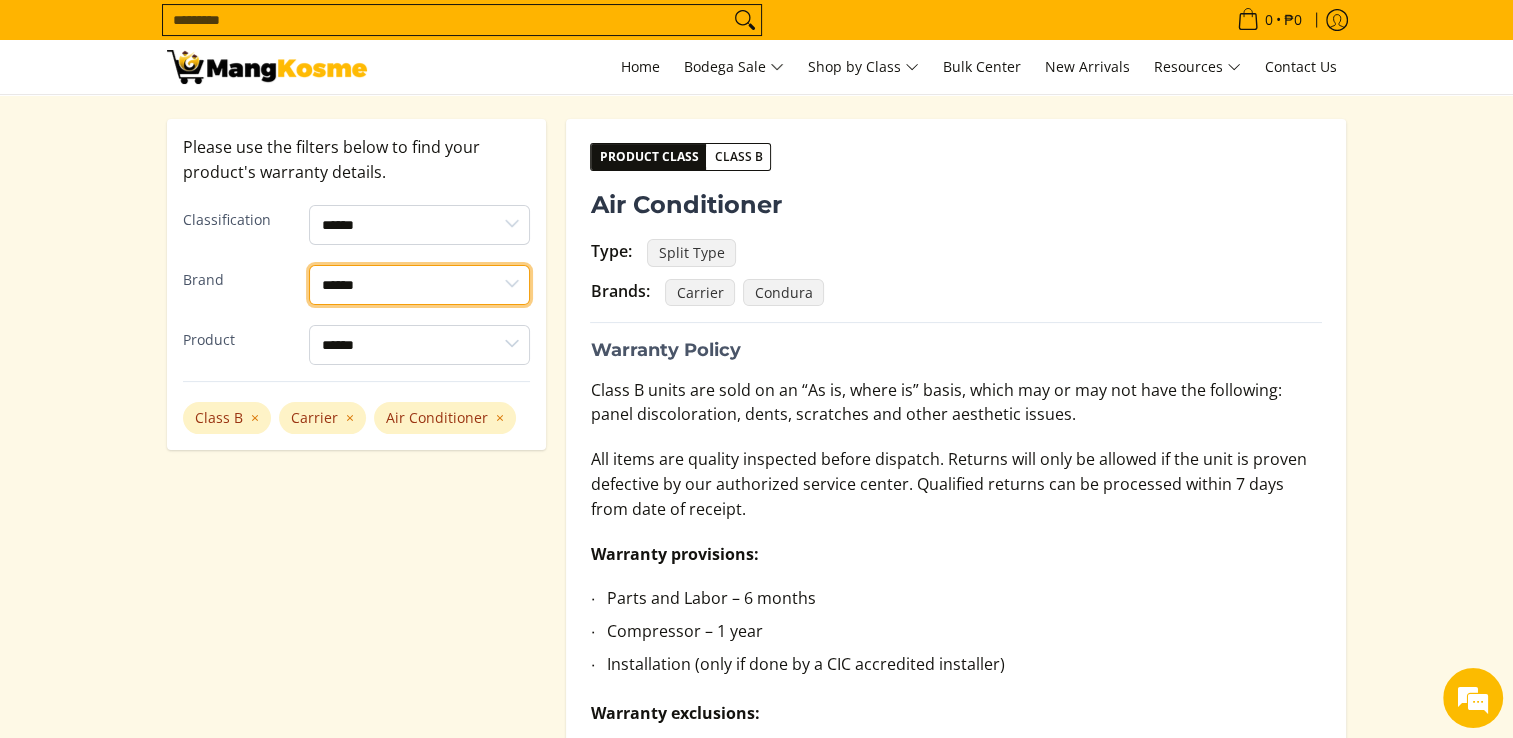 select on "*******" 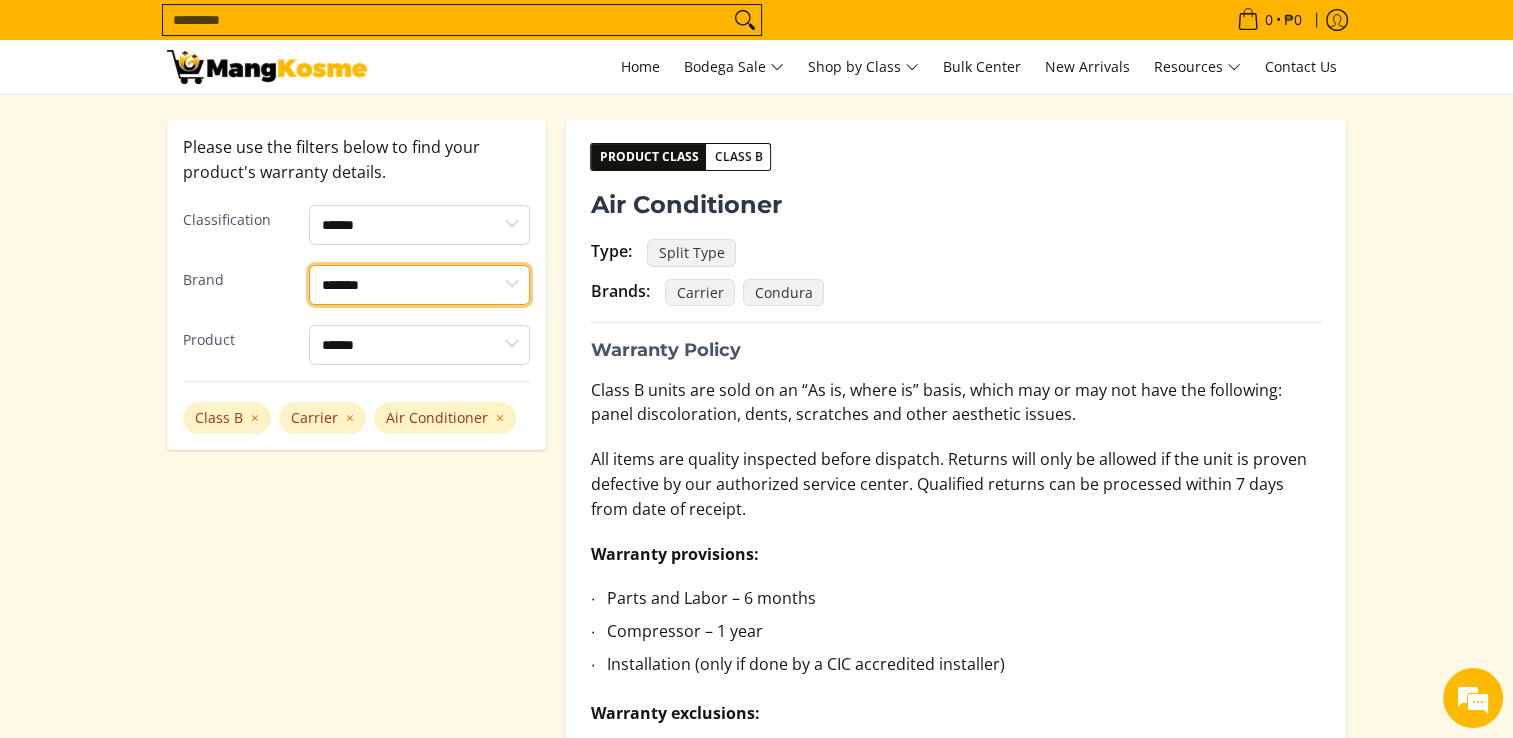 click on "****** ******* *******" at bounding box center (419, 285) 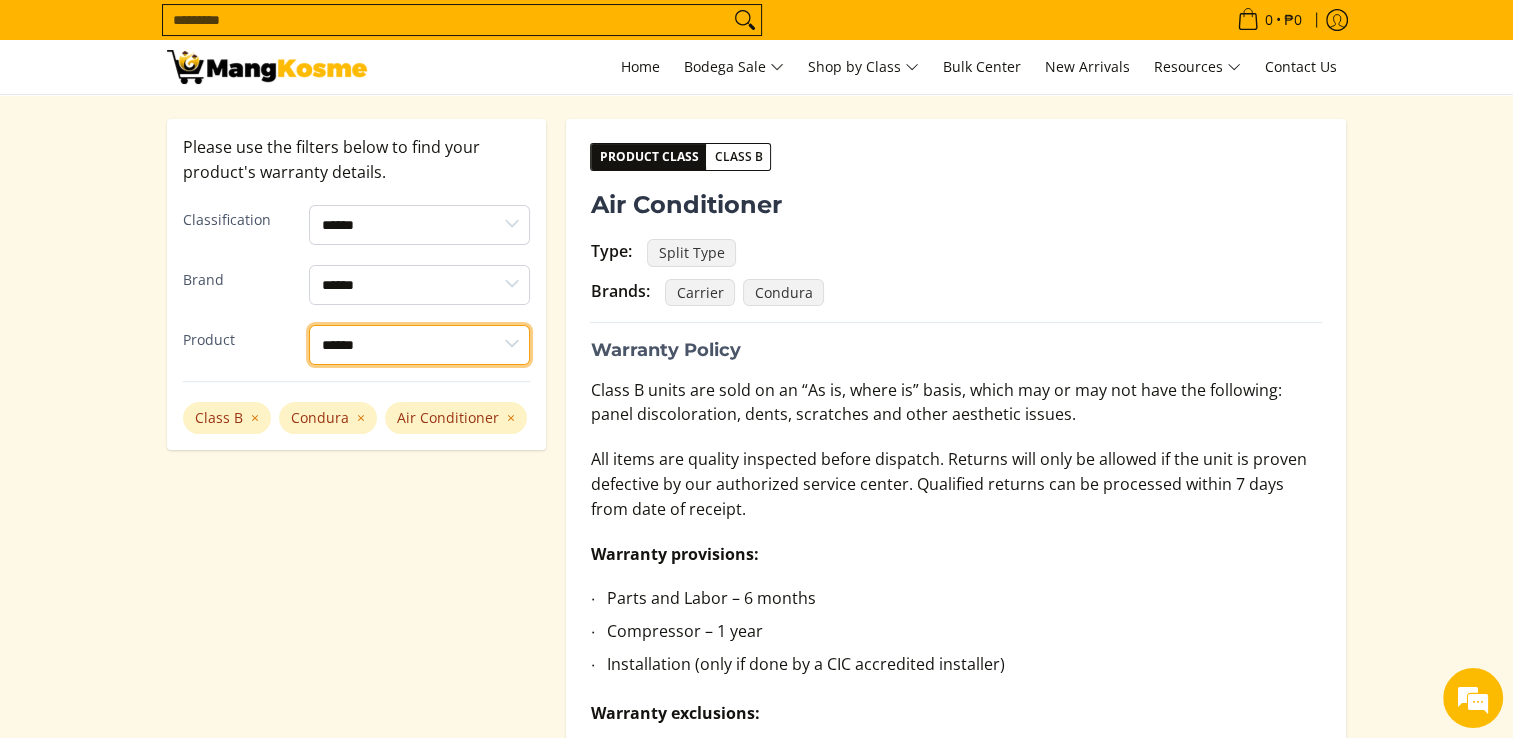click on "**********" at bounding box center (419, 345) 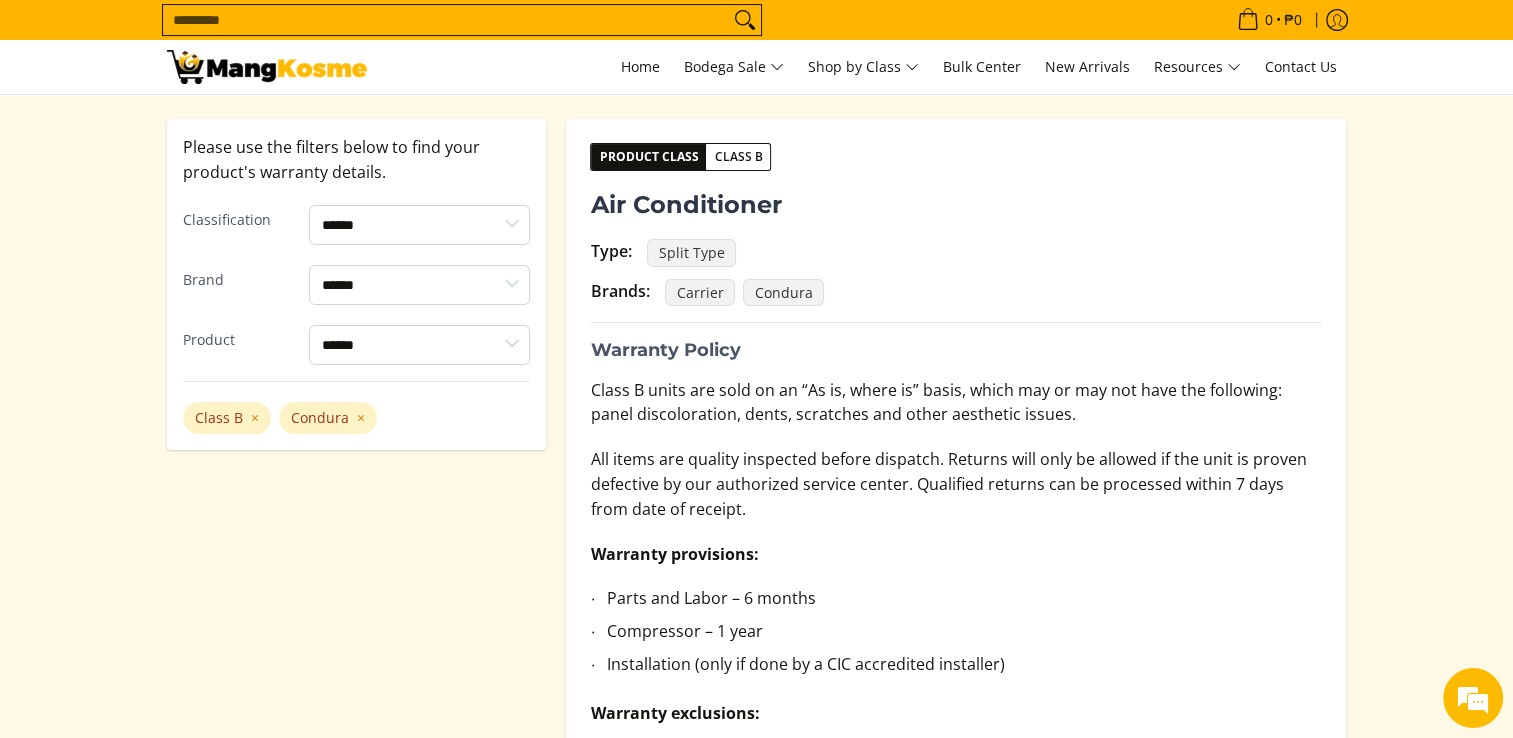 drag, startPoint x: 348, startPoint y: 476, endPoint x: 454, endPoint y: 434, distance: 114.01754 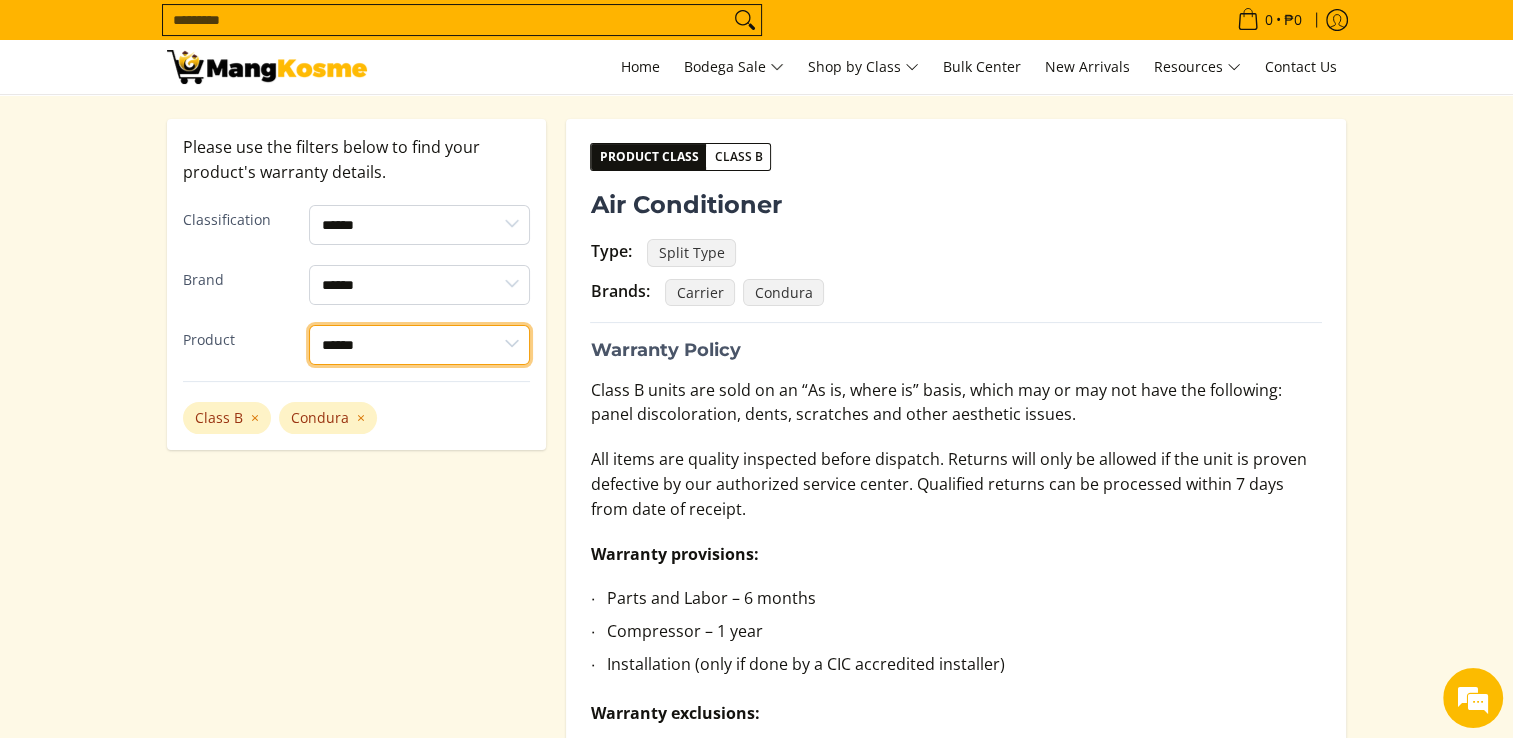 click on "**********" at bounding box center (419, 345) 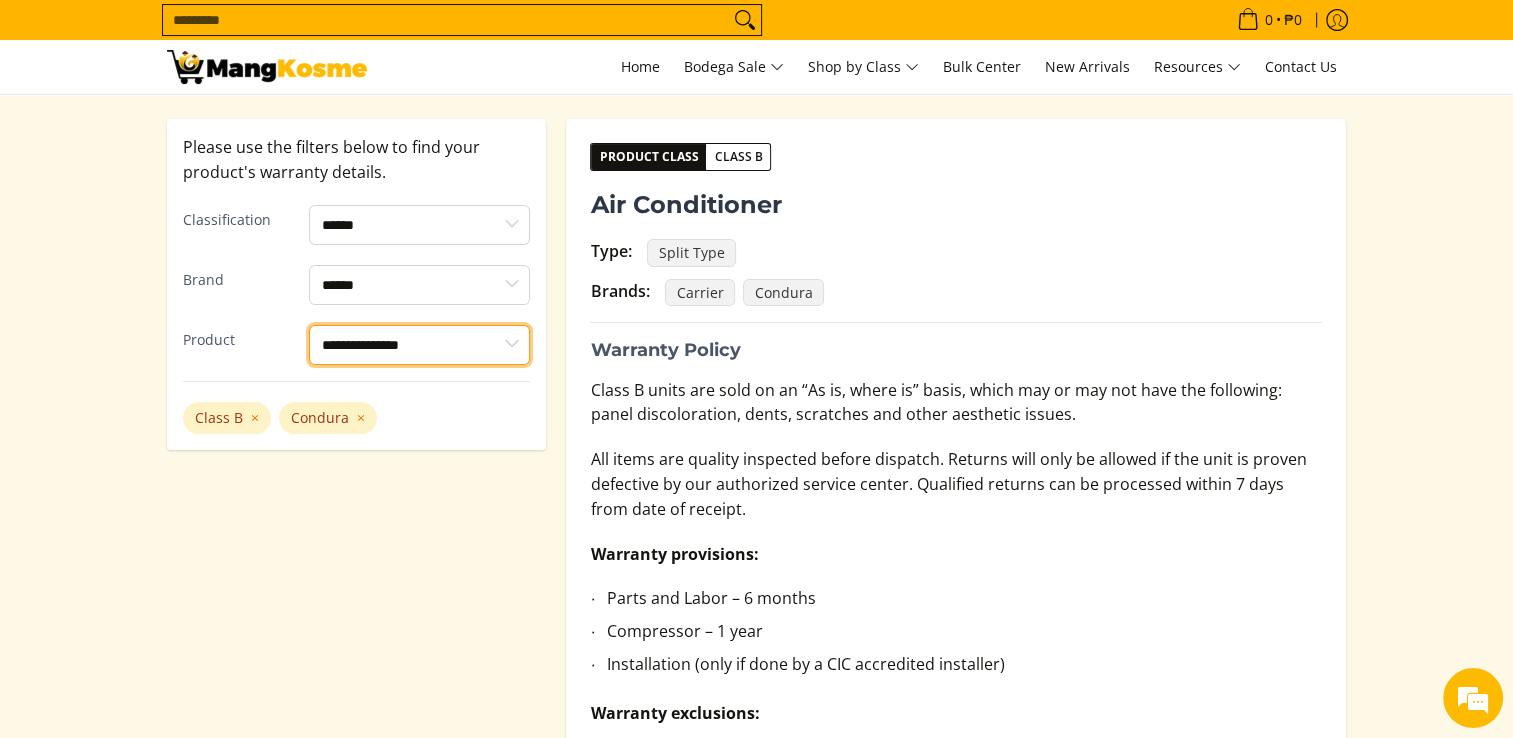 click on "**********" at bounding box center (419, 345) 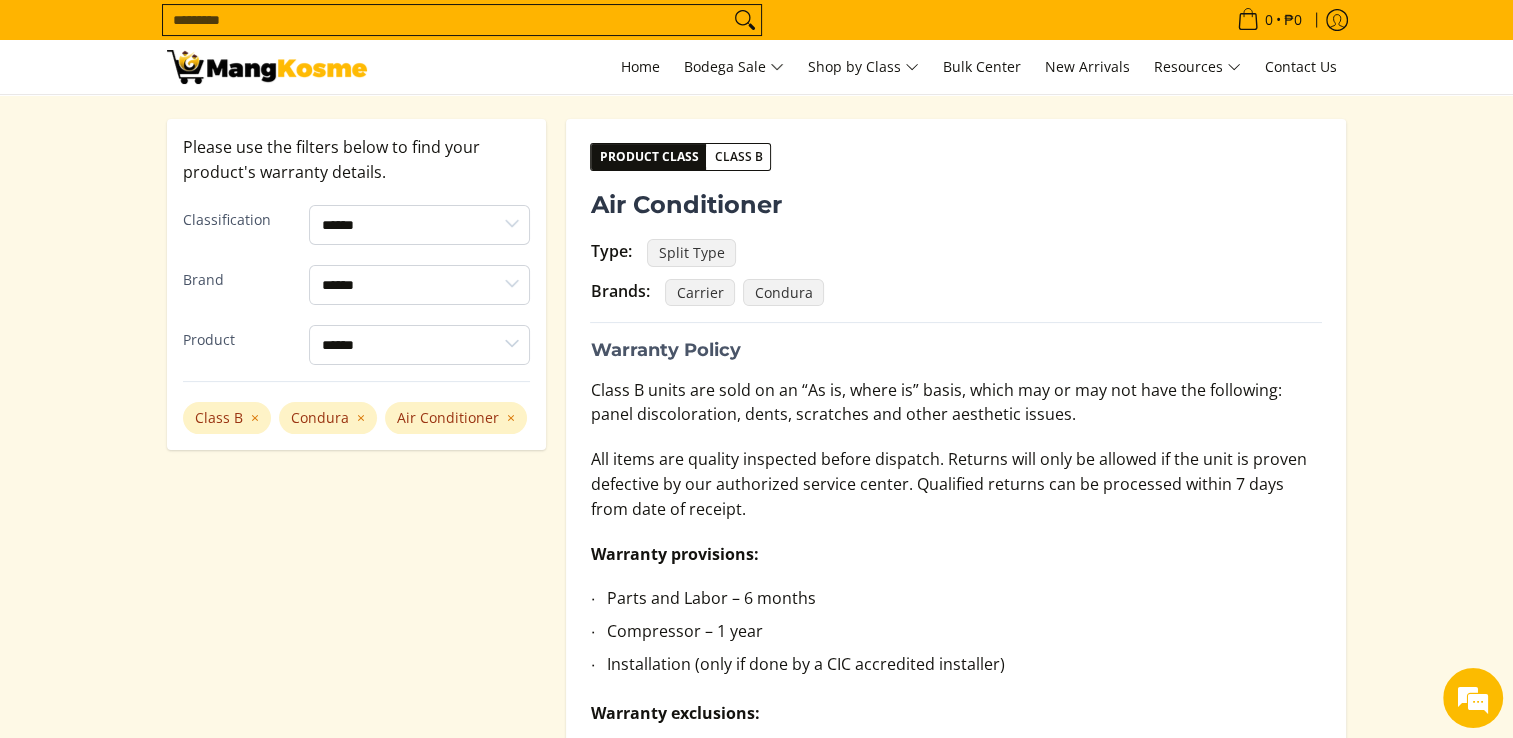 click on "**********" at bounding box center [757, 718] 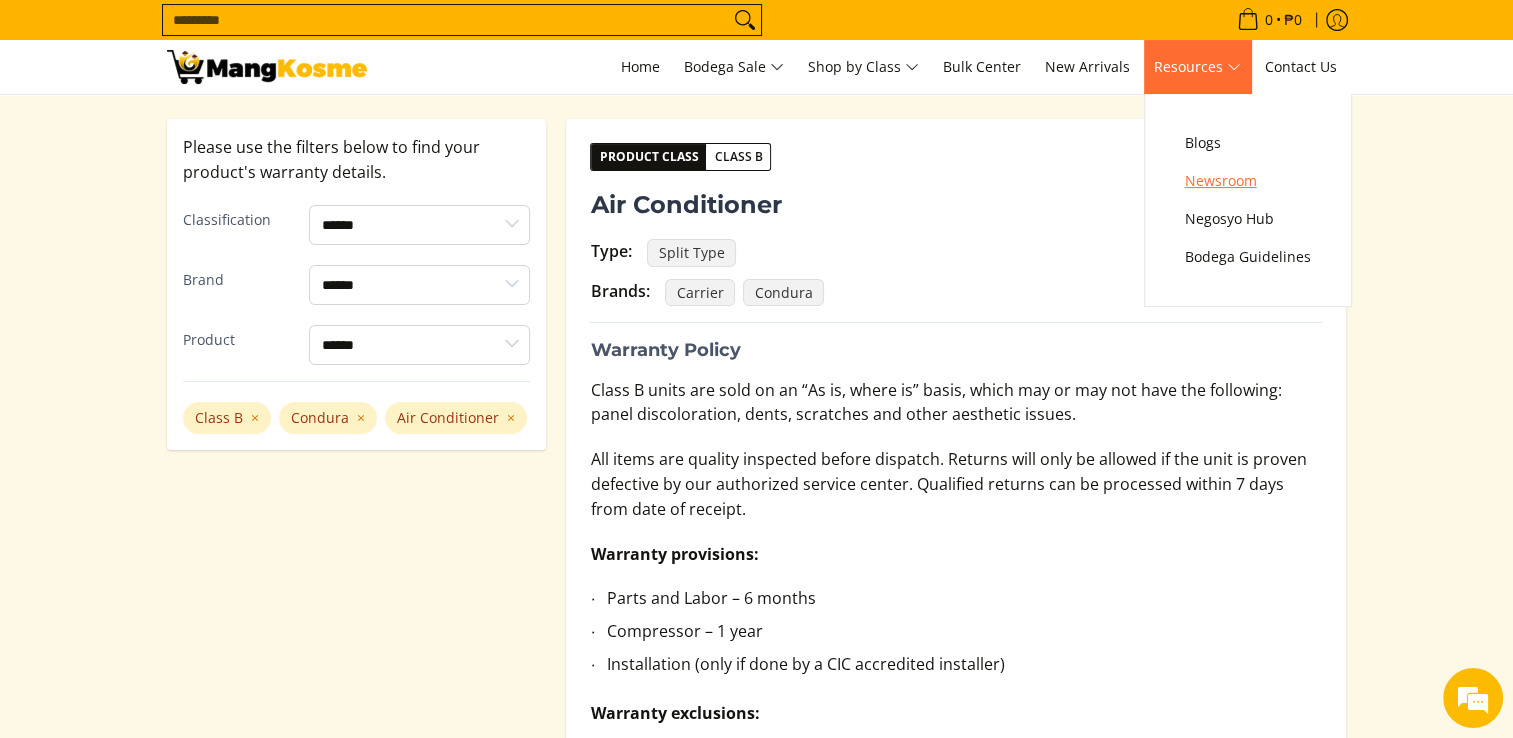 click on "Newsroom" at bounding box center [1248, 181] 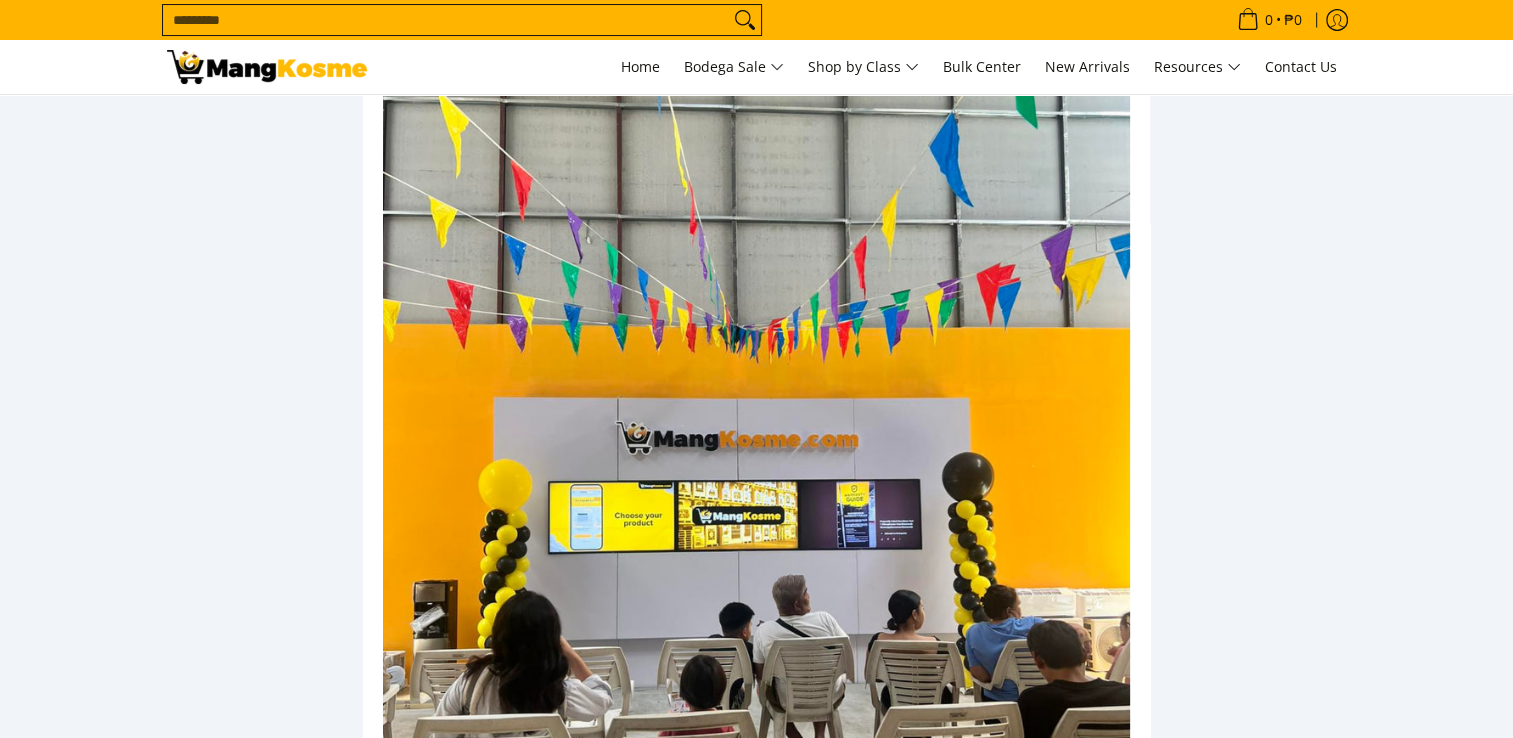 scroll, scrollTop: 600, scrollLeft: 0, axis: vertical 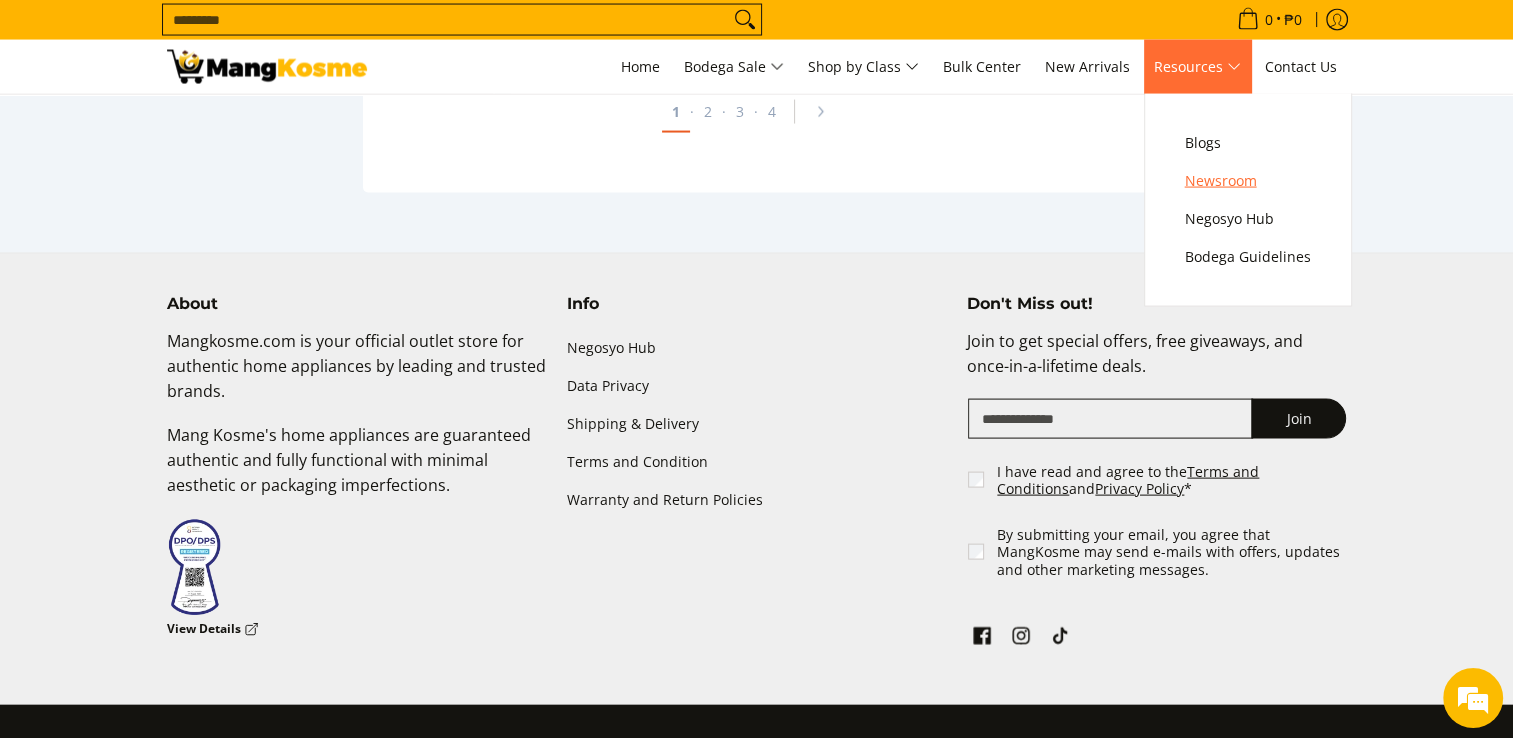 click on "Newsroom" at bounding box center [1248, 181] 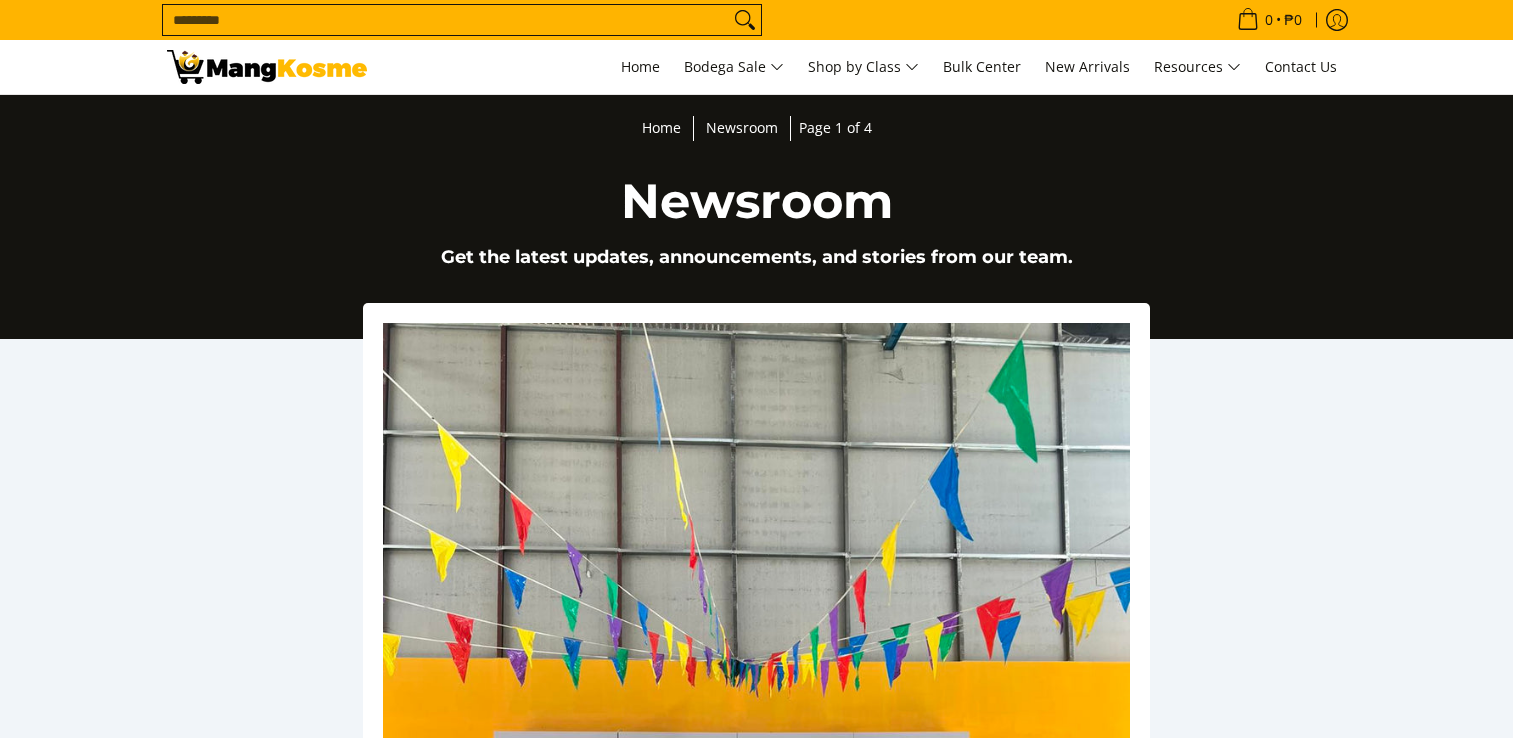 scroll, scrollTop: 0, scrollLeft: 0, axis: both 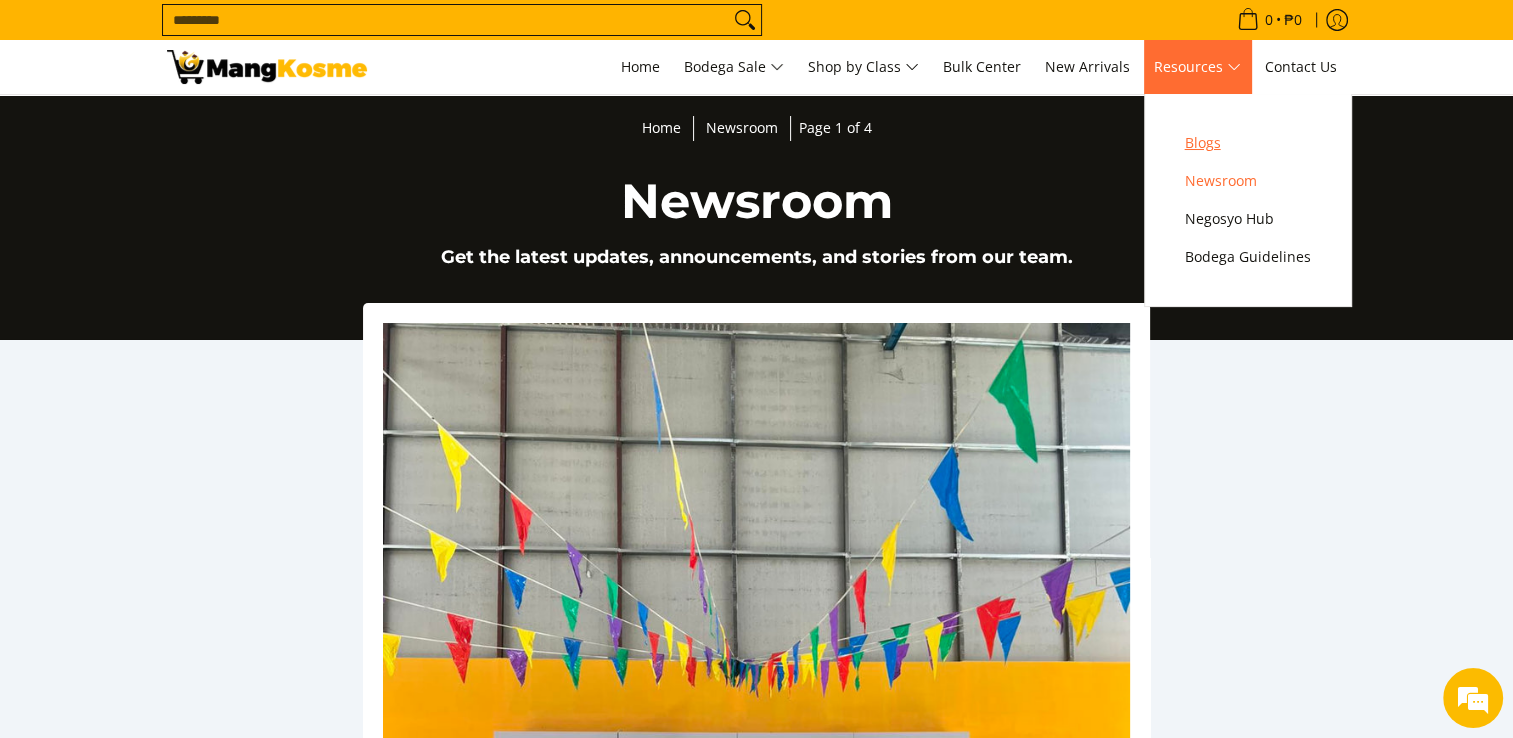 click on "Blogs" at bounding box center [1248, 143] 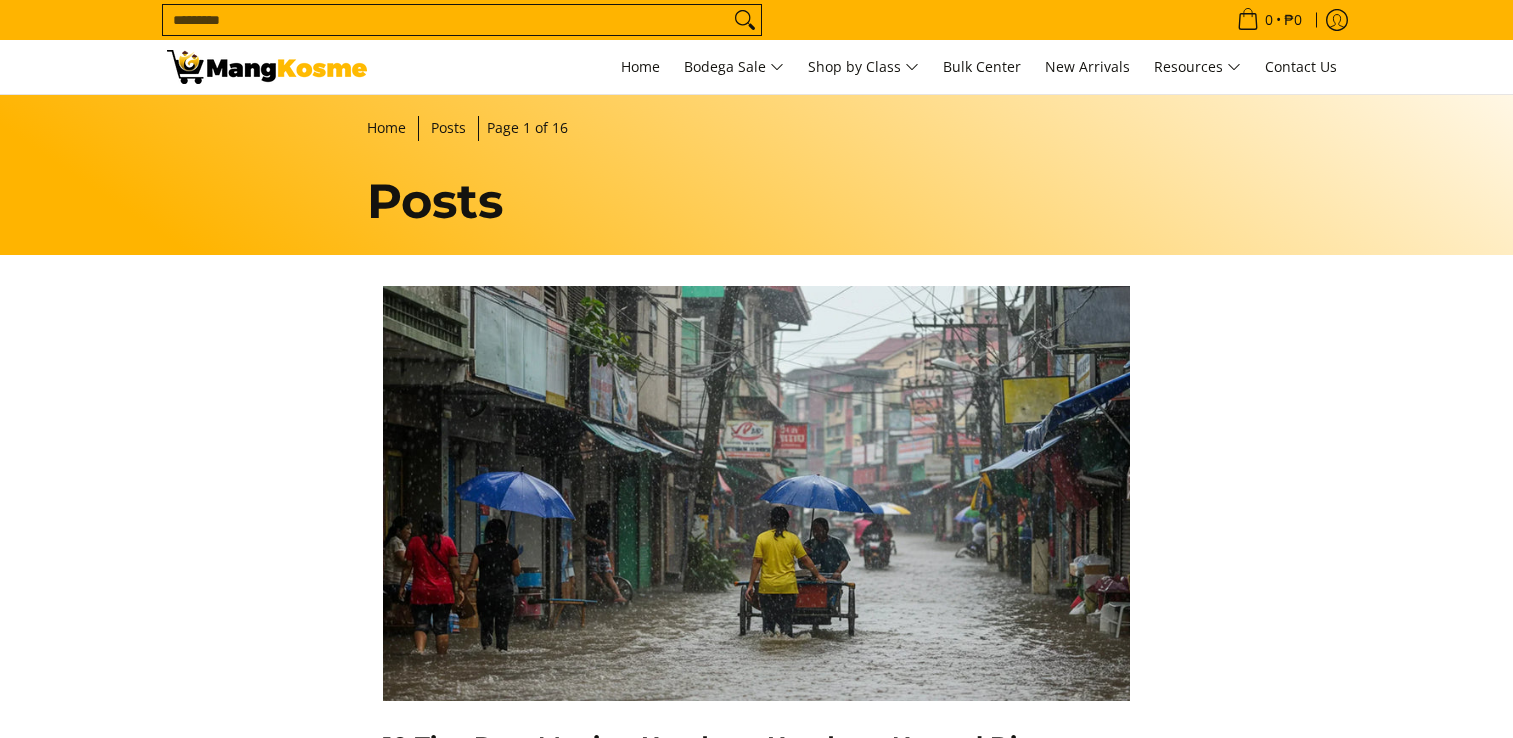 scroll, scrollTop: 0, scrollLeft: 0, axis: both 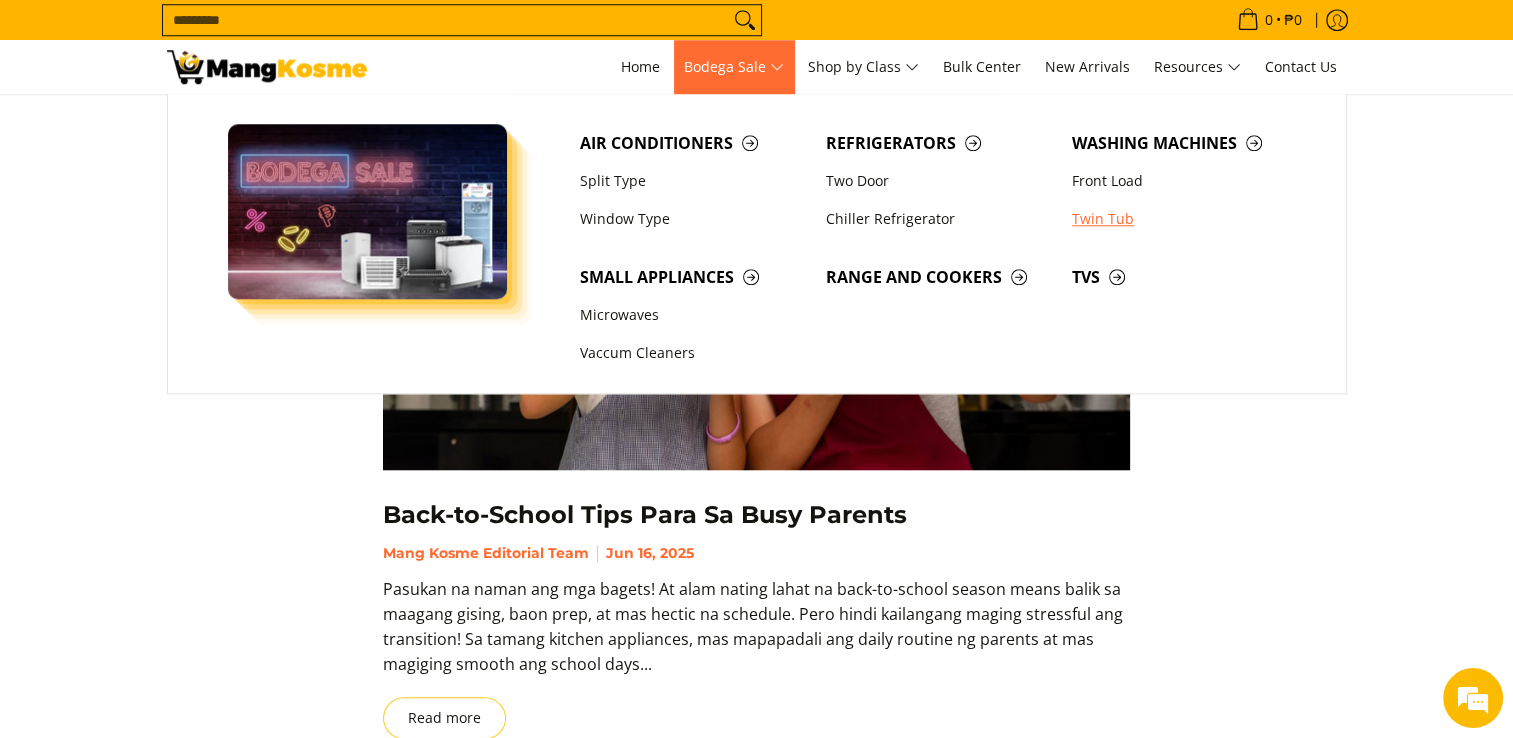 click on "Twin Tub" at bounding box center (1185, 219) 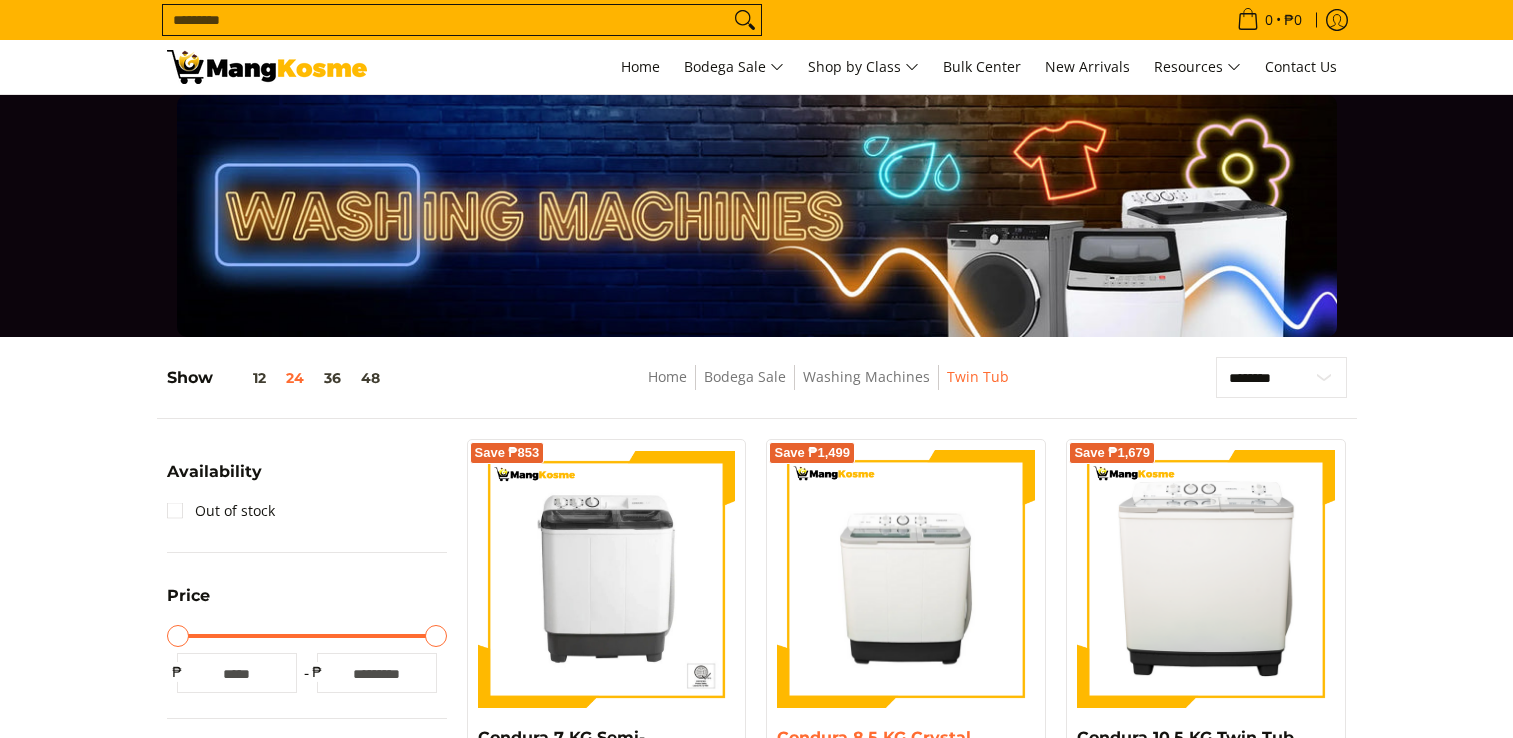 scroll, scrollTop: 400, scrollLeft: 0, axis: vertical 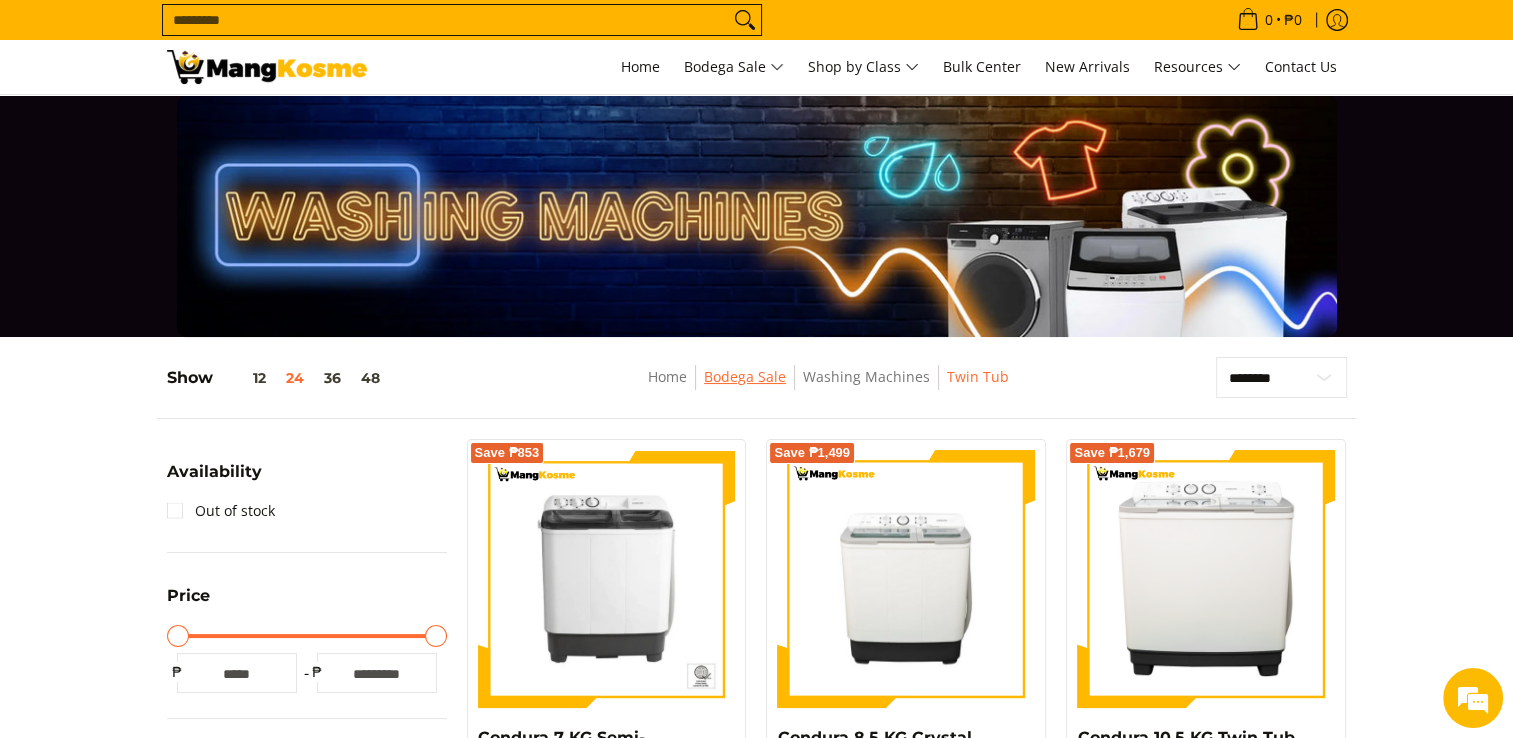 click on "Bodega Sale" at bounding box center [745, 376] 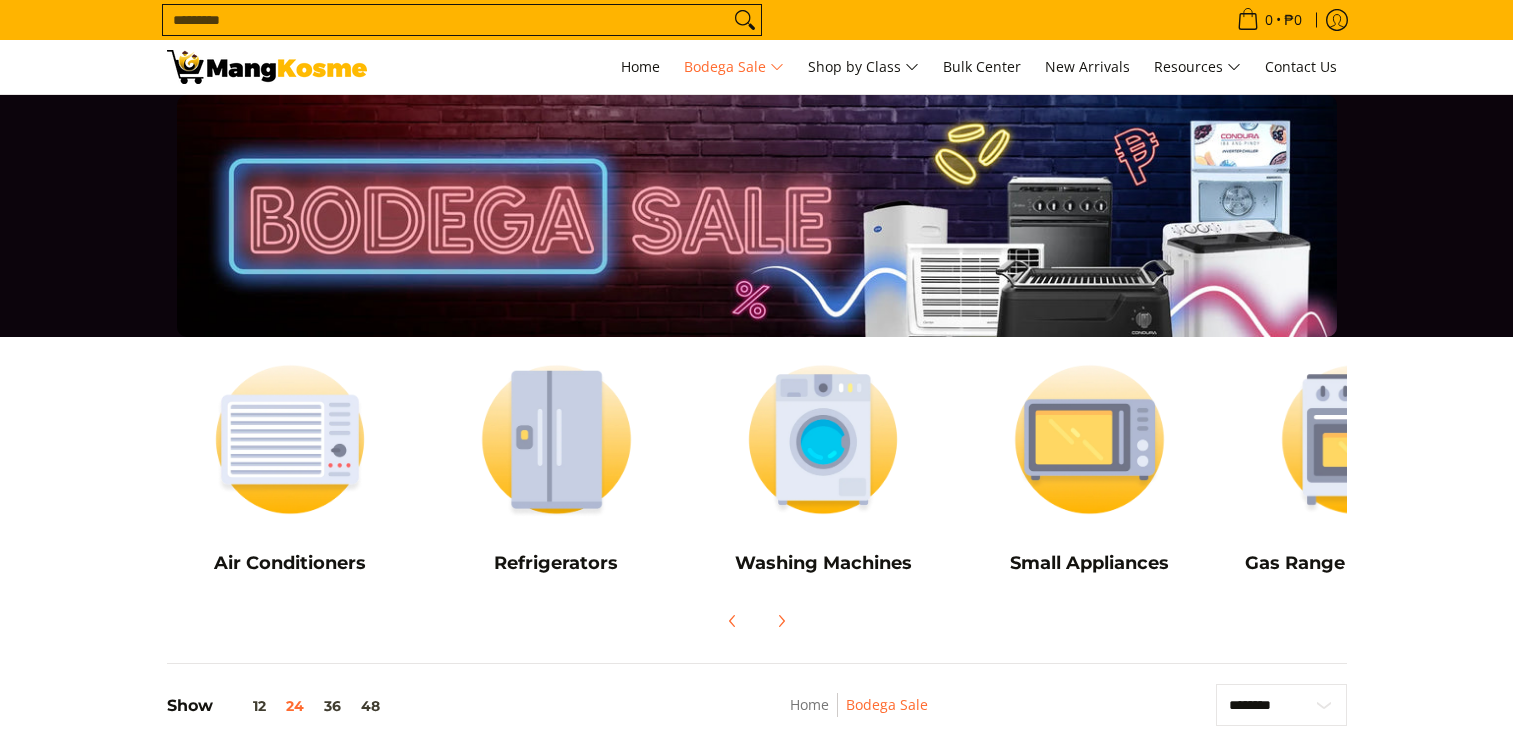 scroll, scrollTop: 0, scrollLeft: 0, axis: both 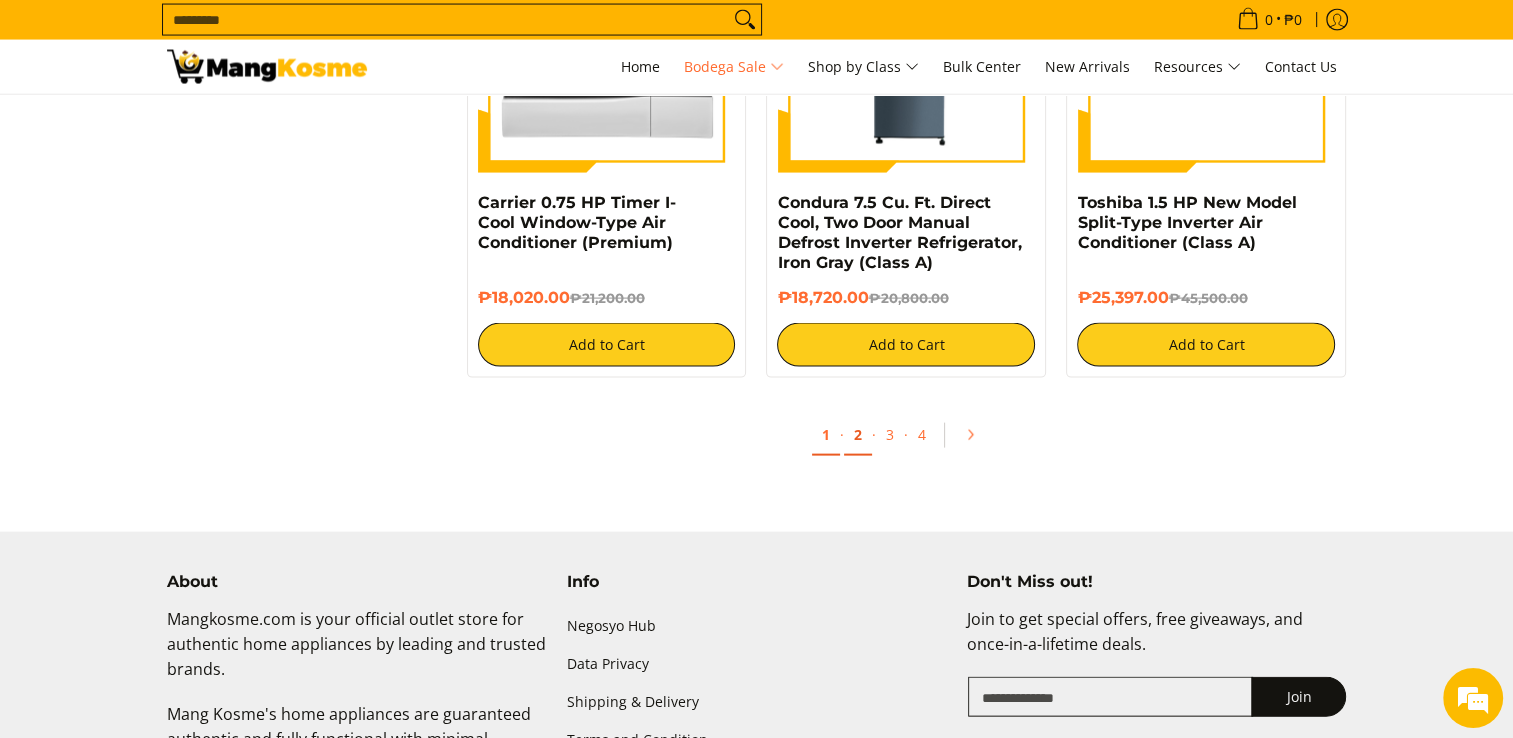 click on "2" at bounding box center [858, 435] 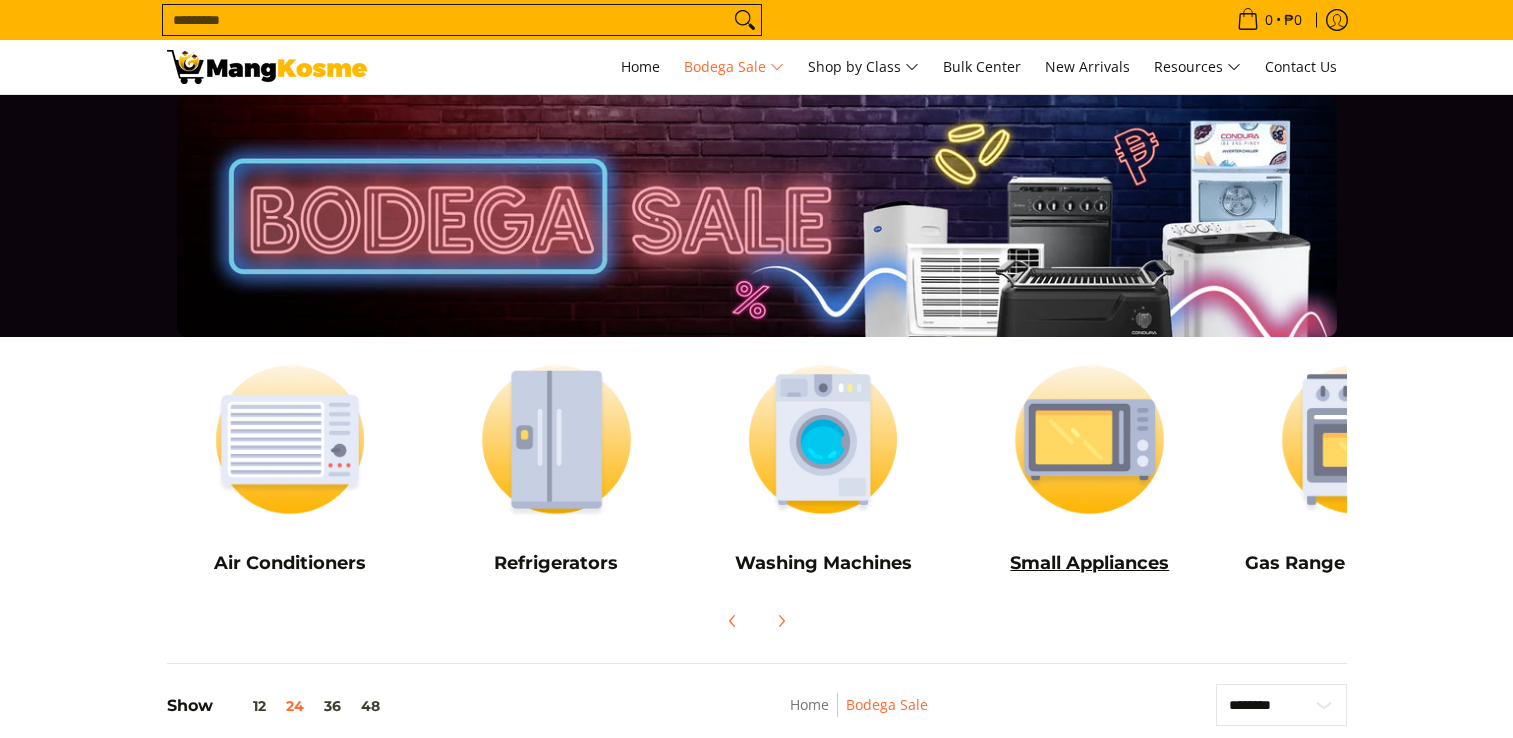 scroll, scrollTop: 0, scrollLeft: 0, axis: both 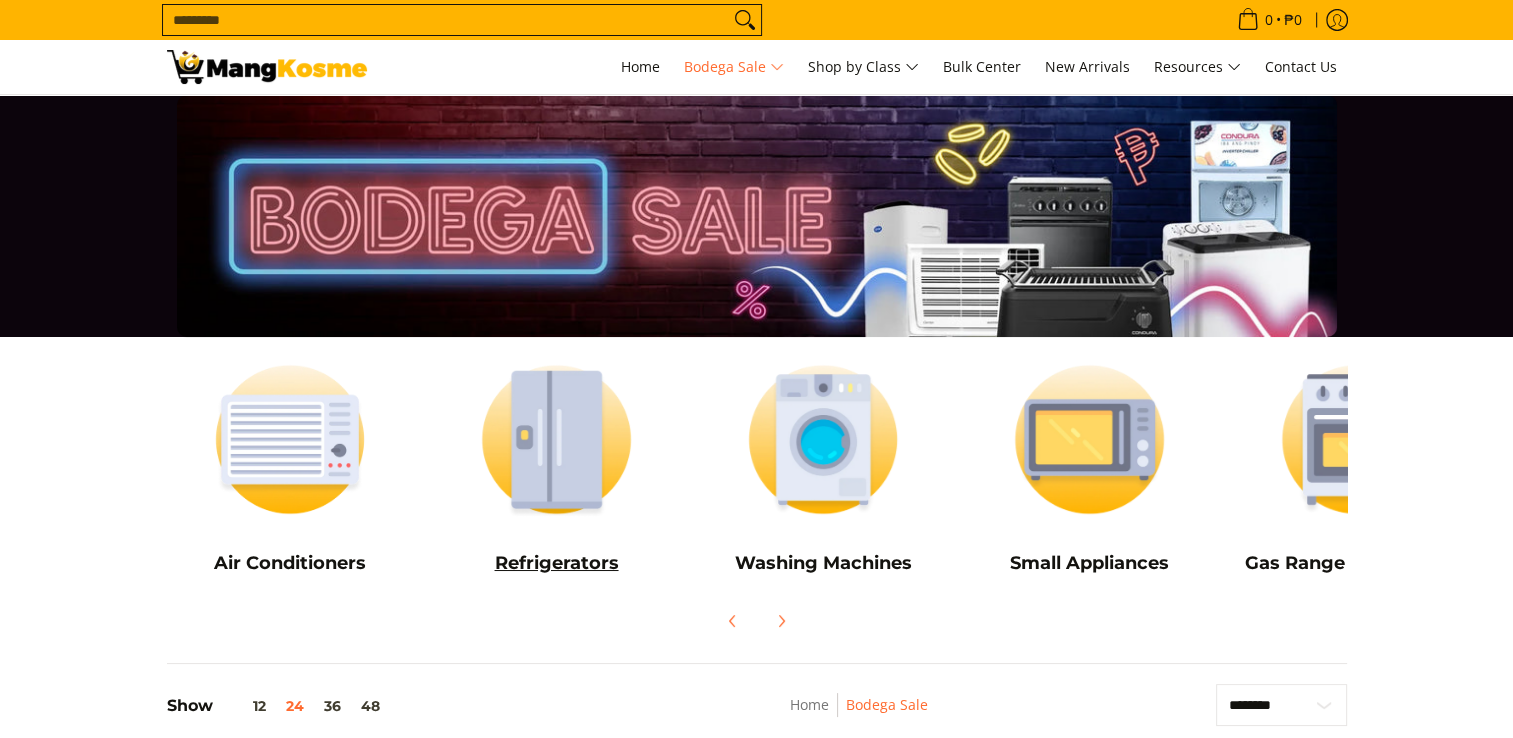 click at bounding box center [556, 439] 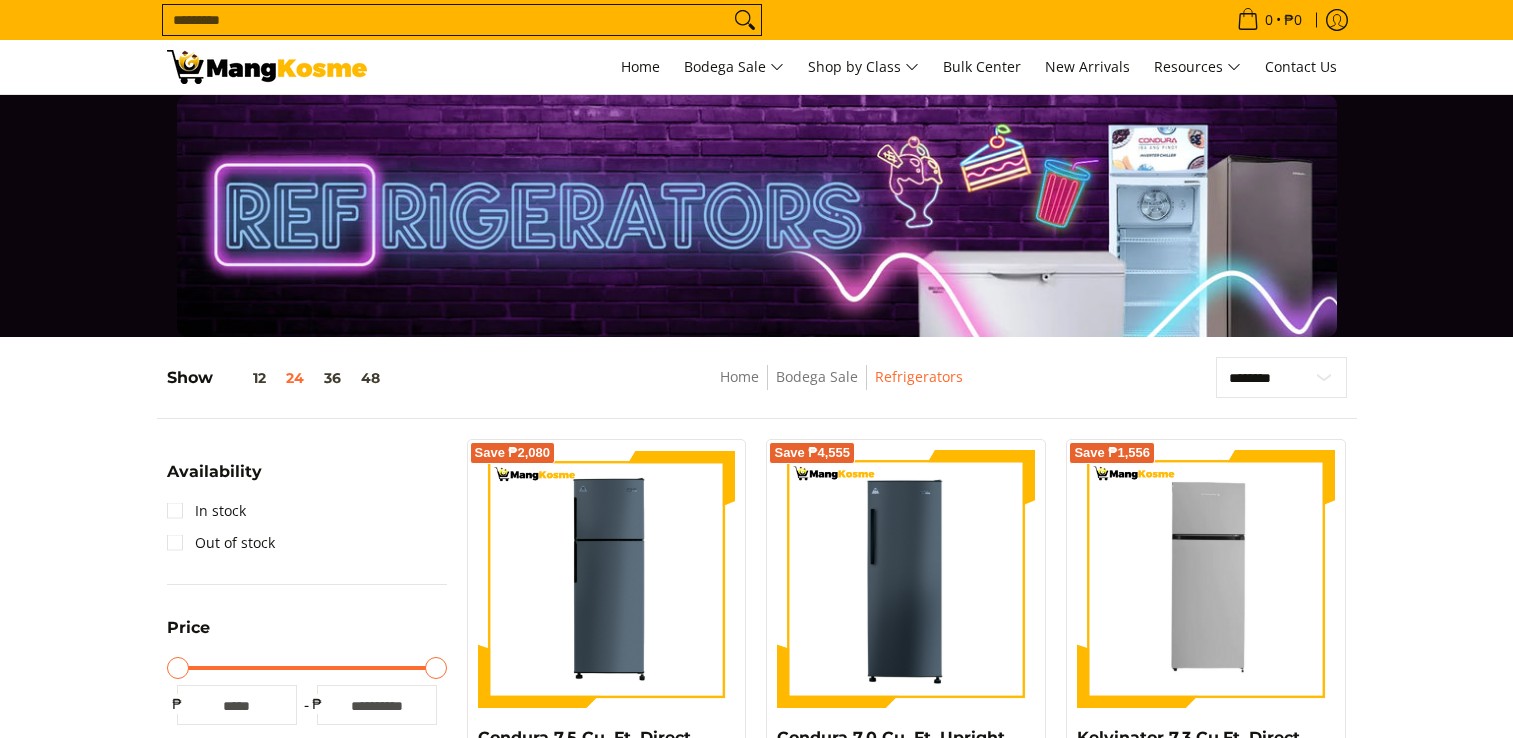 scroll, scrollTop: 600, scrollLeft: 0, axis: vertical 